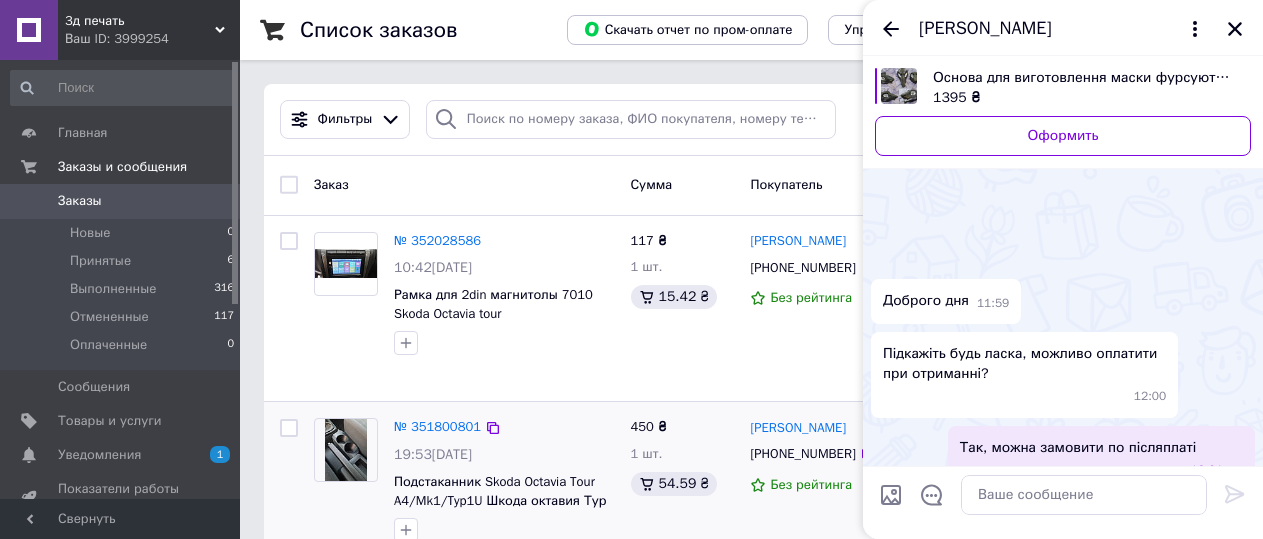 scroll, scrollTop: 200, scrollLeft: 0, axis: vertical 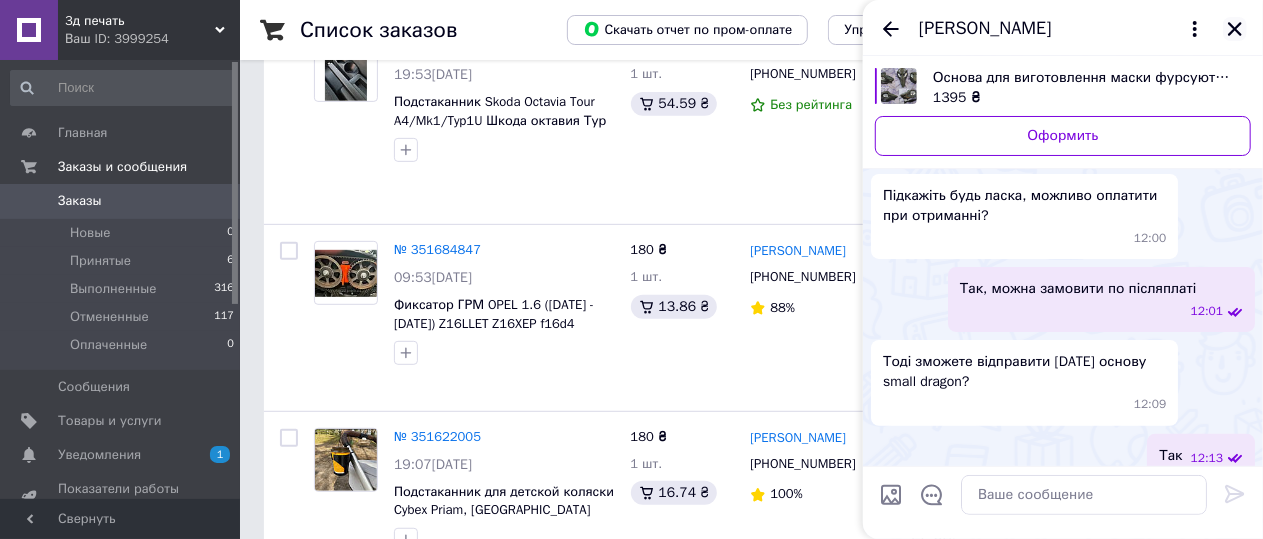 click 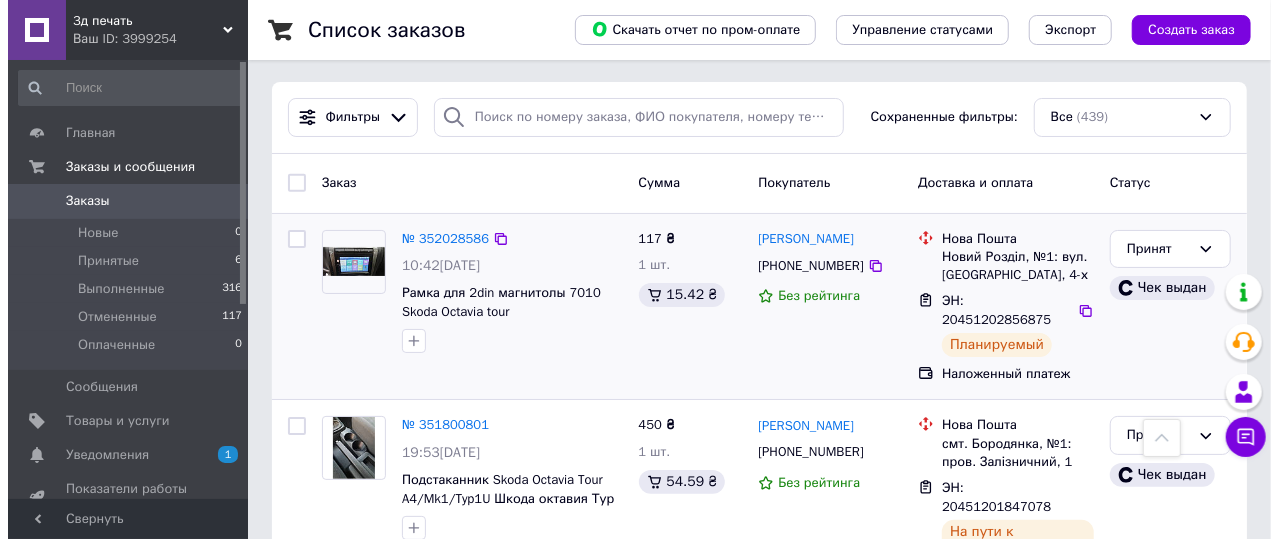 scroll, scrollTop: 0, scrollLeft: 0, axis: both 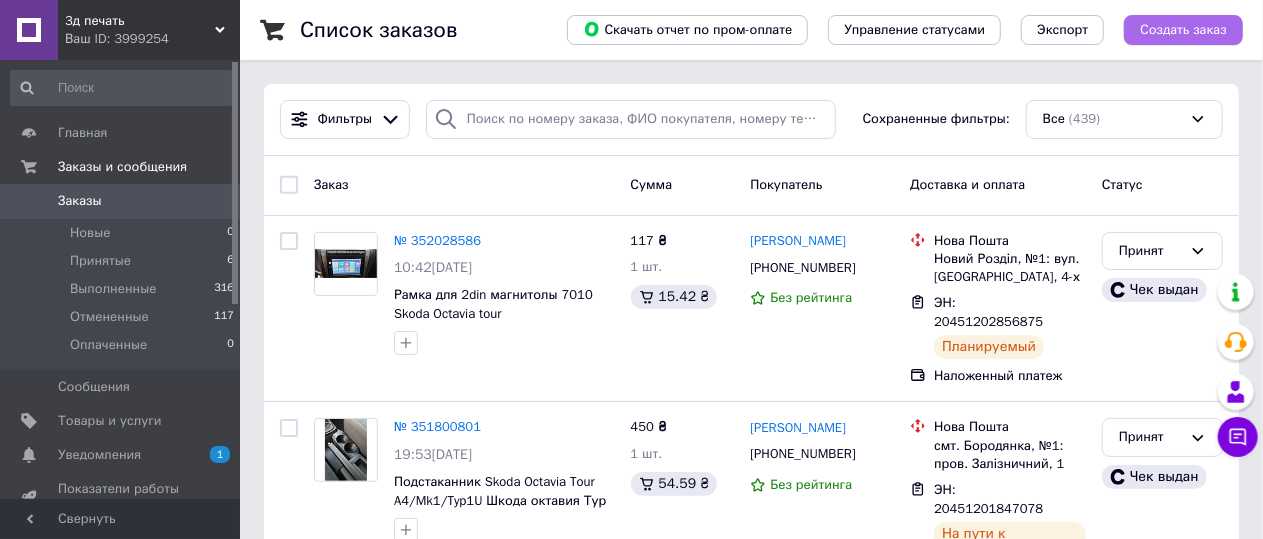 click on "Создать заказ" at bounding box center [1183, 30] 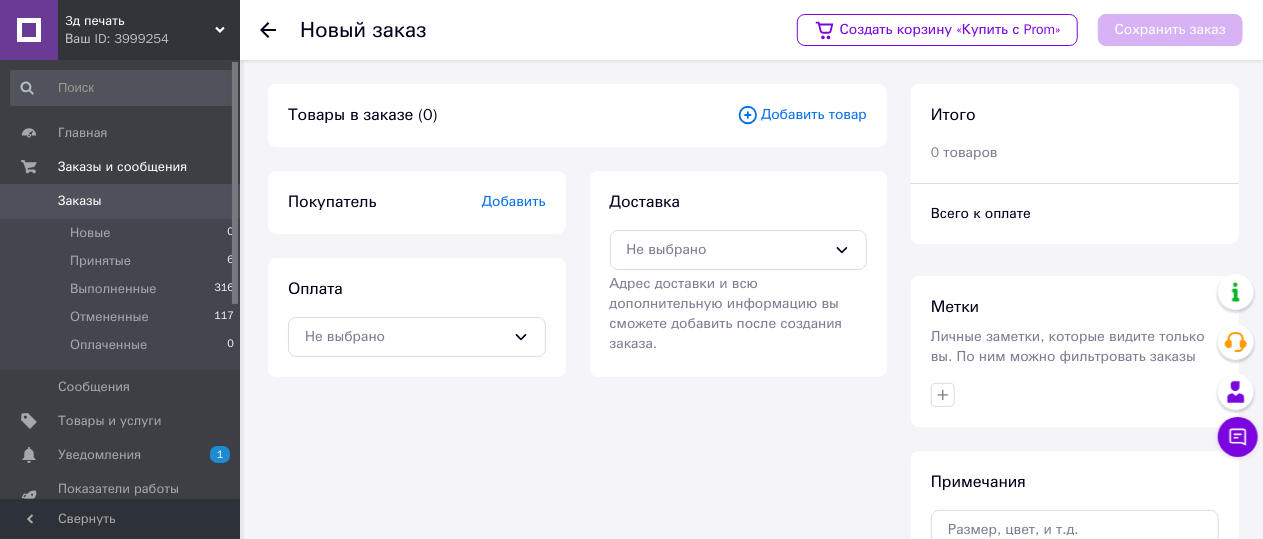 click on "Добавить товар" at bounding box center [802, 115] 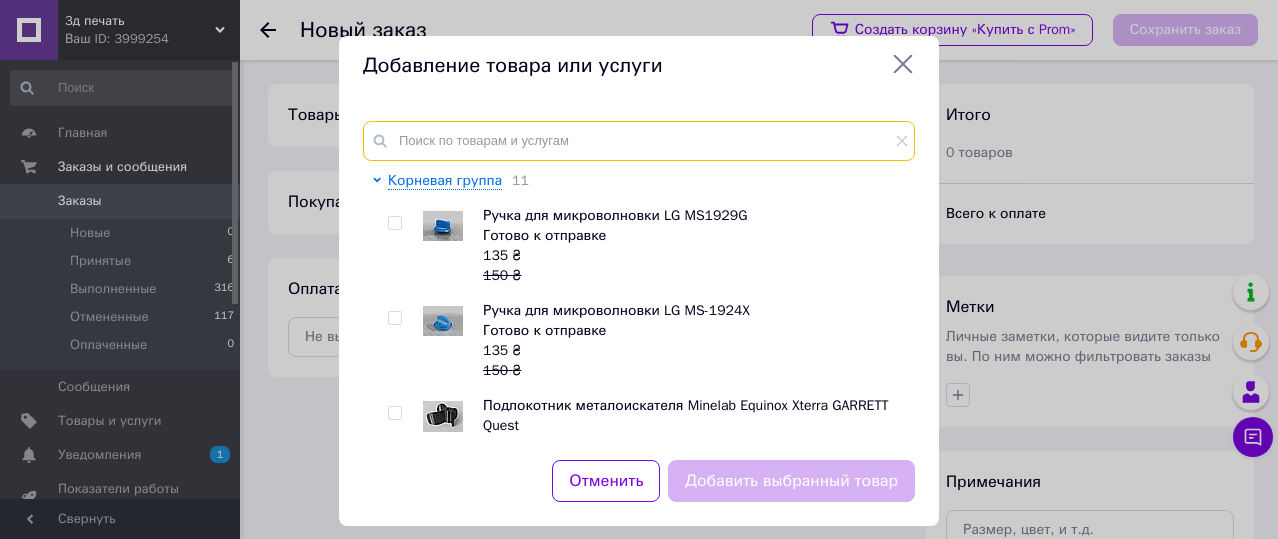 click at bounding box center [639, 141] 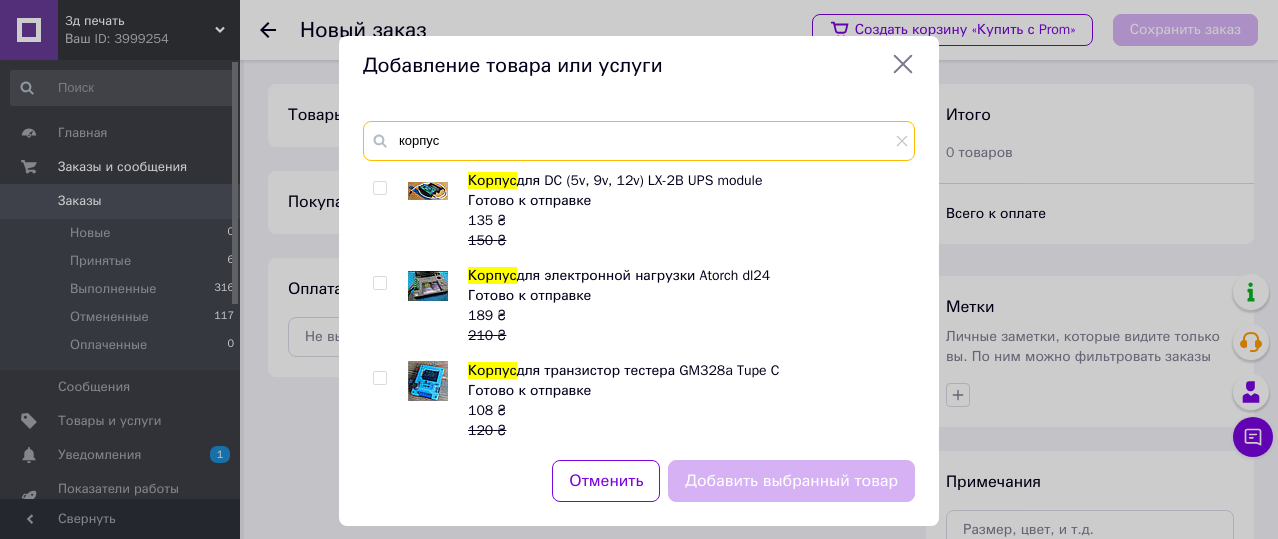 type on "корпус" 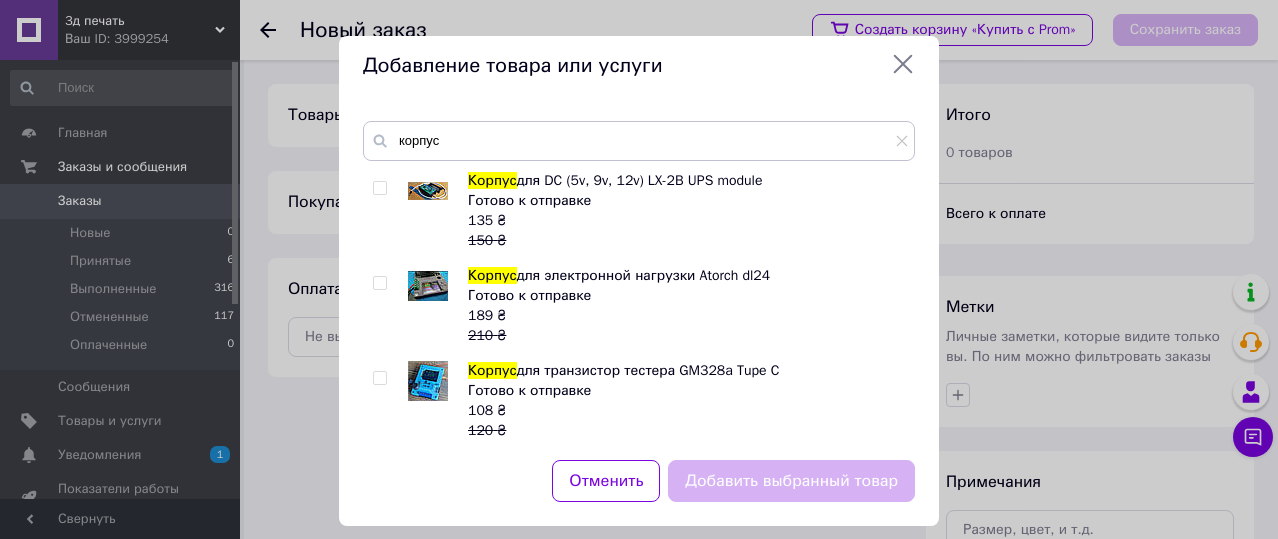 click 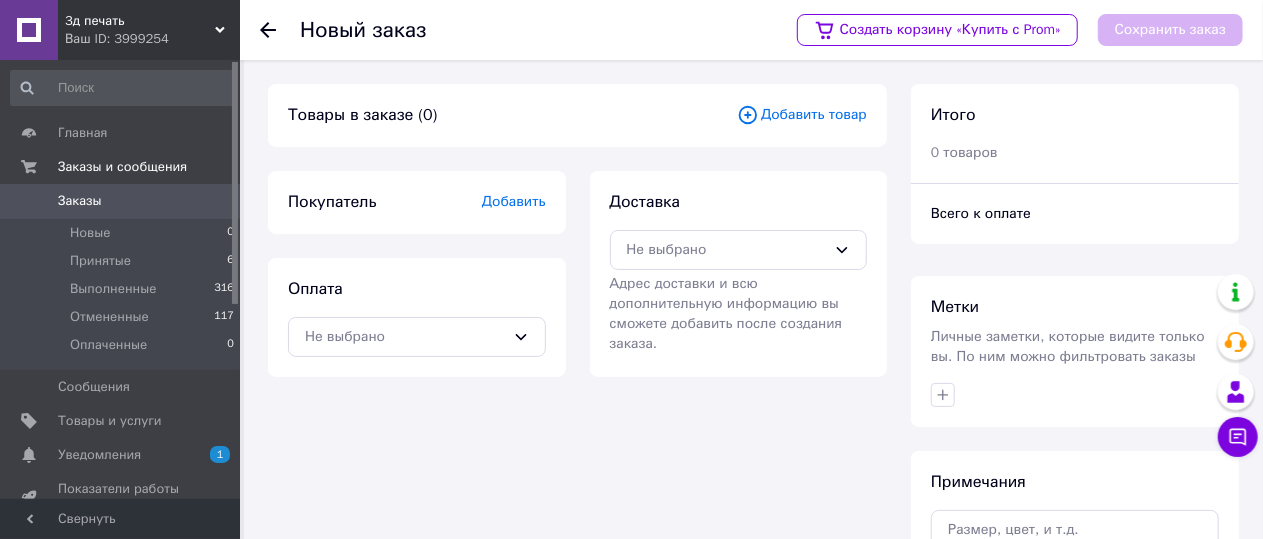 click on "Добавить товар" at bounding box center [802, 115] 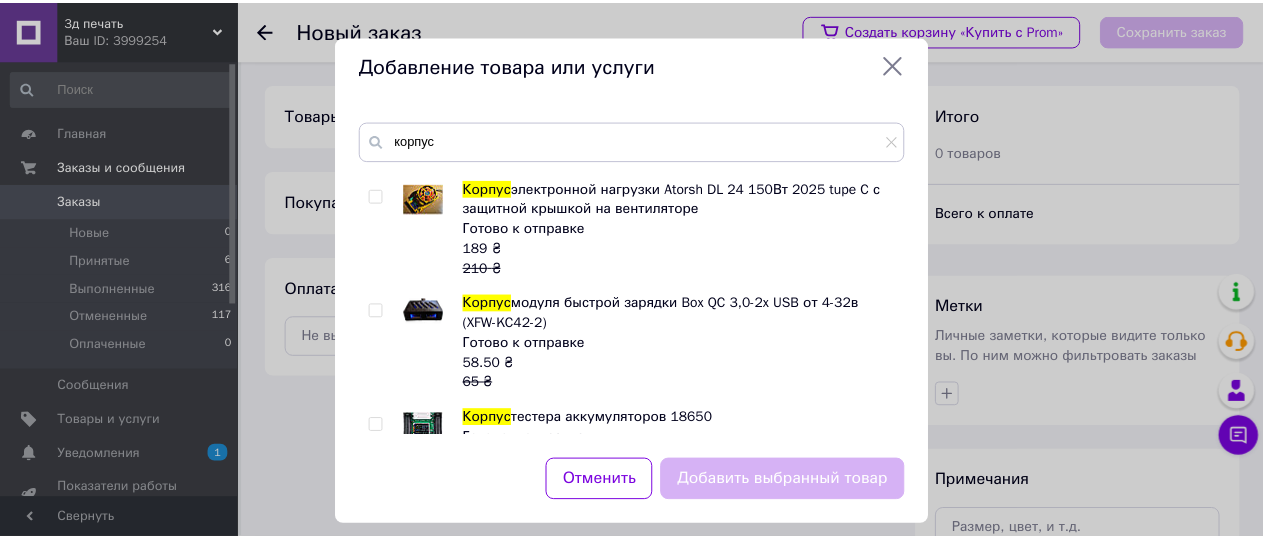 scroll, scrollTop: 800, scrollLeft: 0, axis: vertical 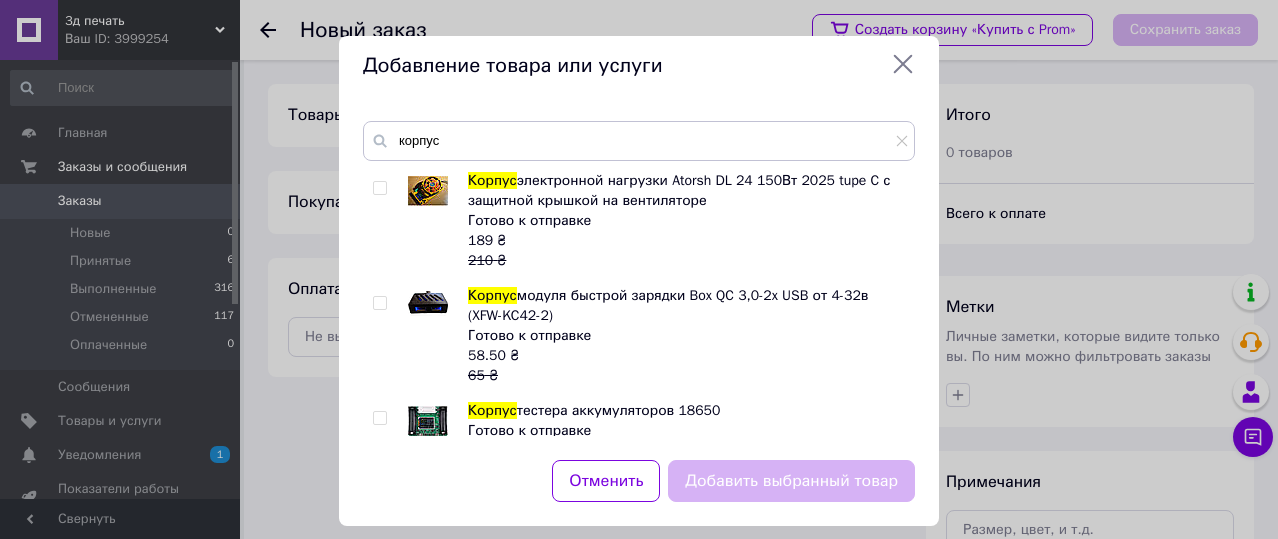 click on "электронной нагрузки Atorsh DL 24 150Вт 2025 tupe C с защитной крышкой на вентиляторе" at bounding box center (679, 190) 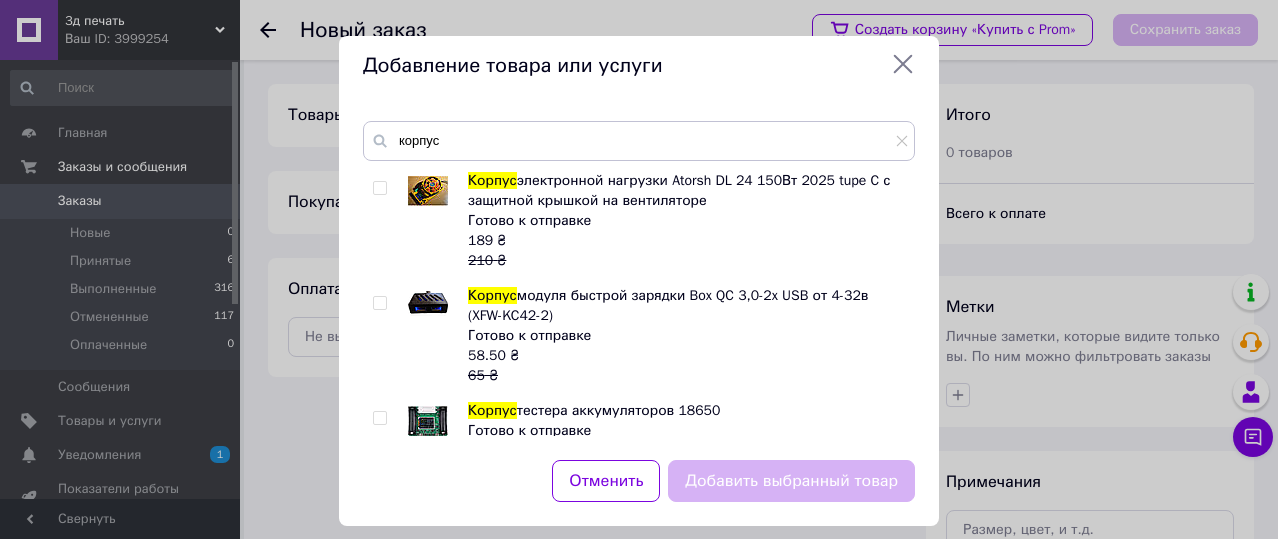 click at bounding box center (379, 188) 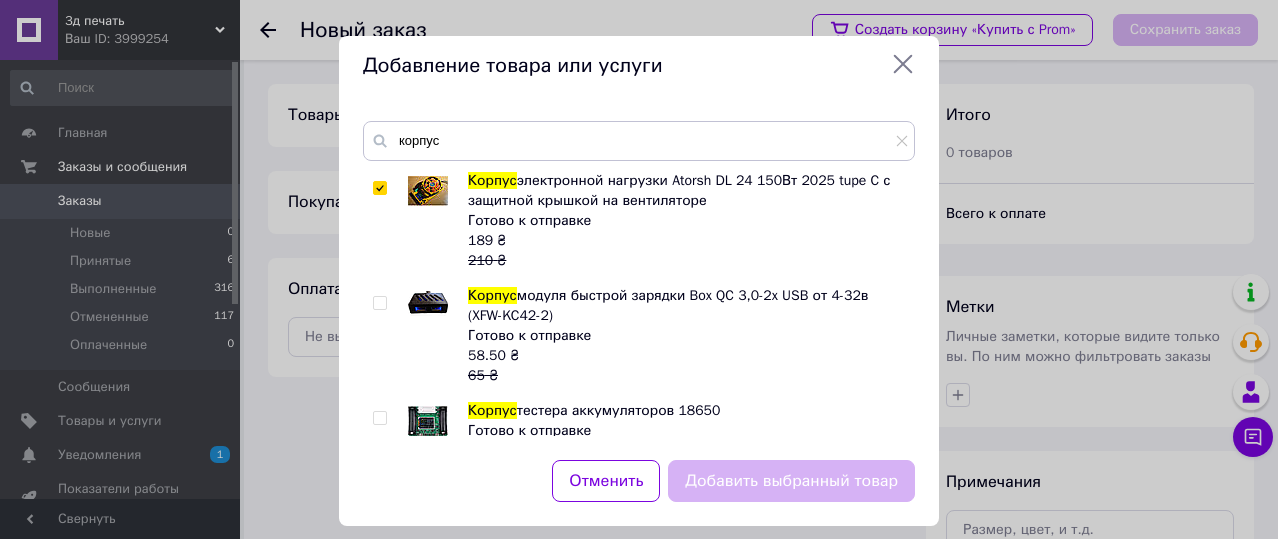 checkbox on "true" 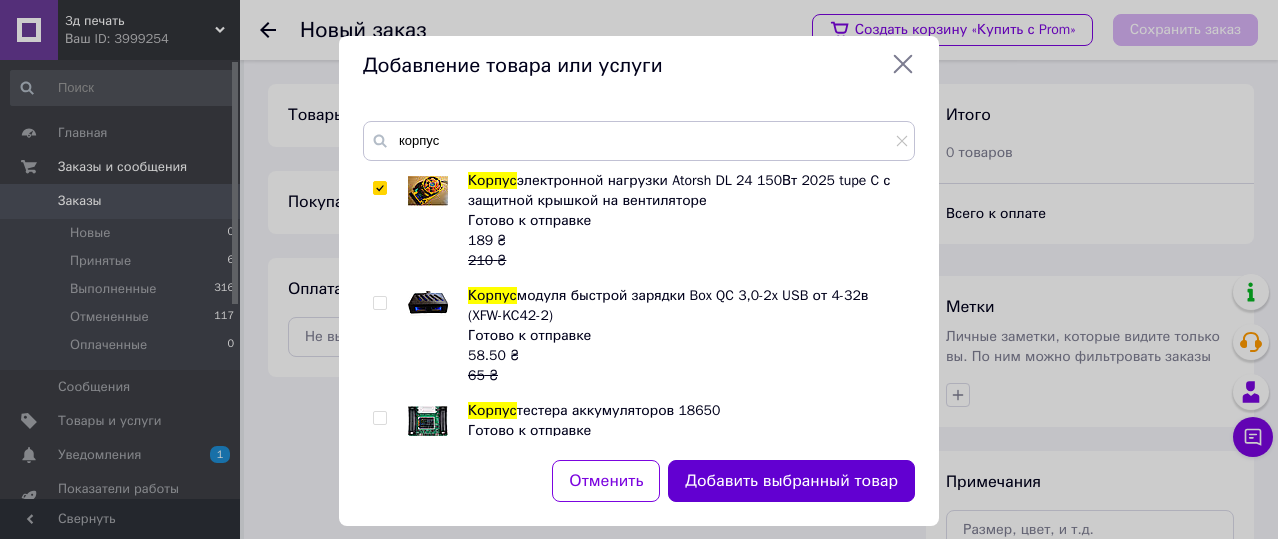 click on "Добавить выбранный товар" at bounding box center [791, 481] 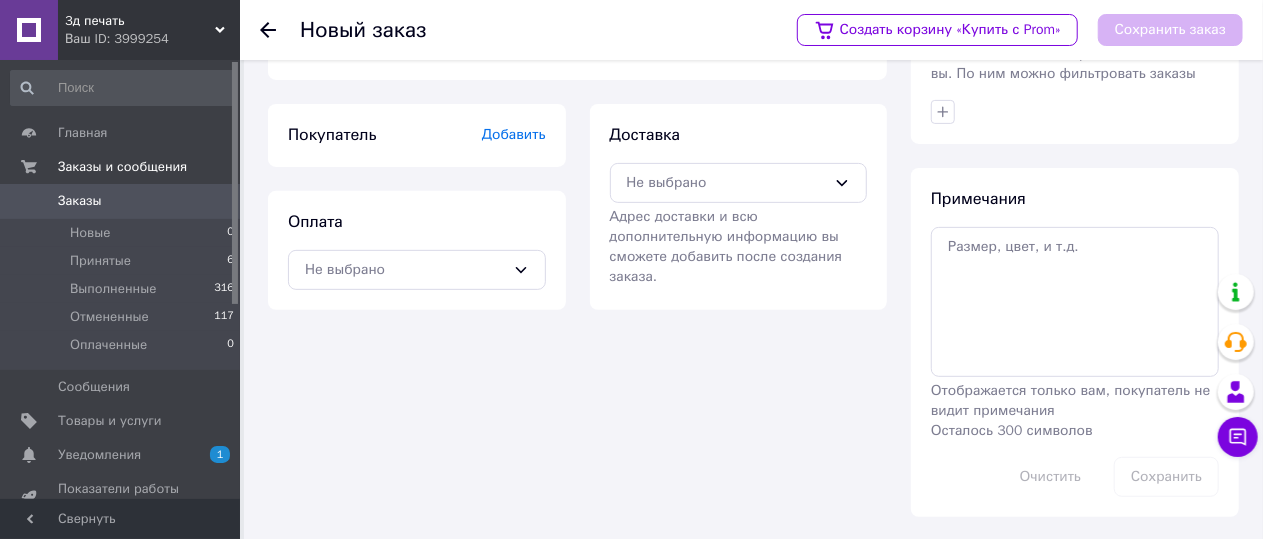 scroll, scrollTop: 183, scrollLeft: 0, axis: vertical 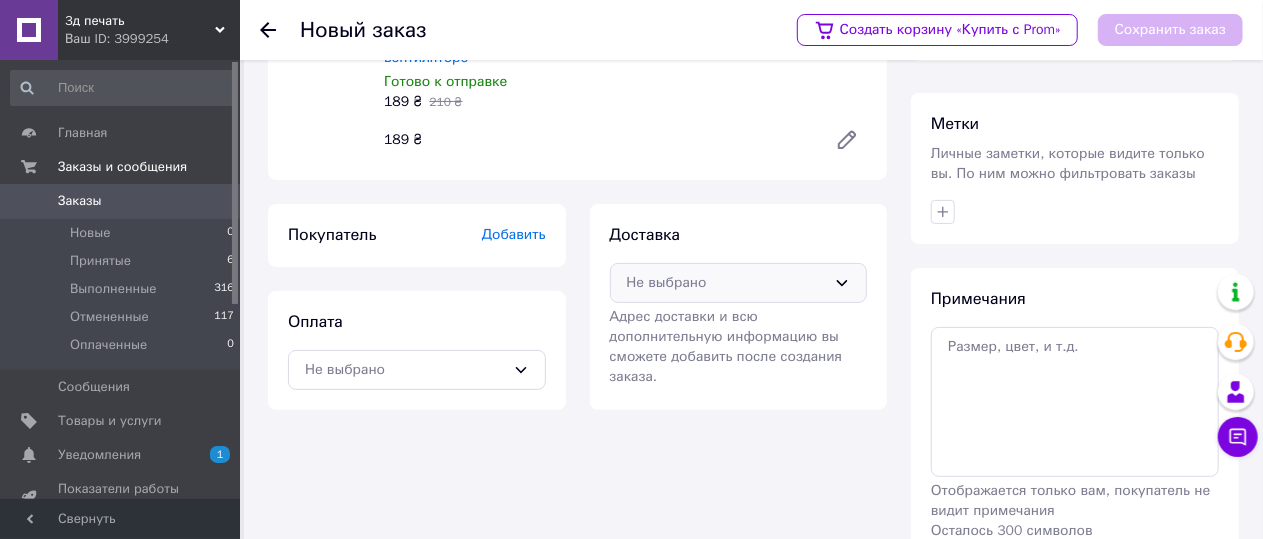 click on "Не выбрано" at bounding box center (727, 283) 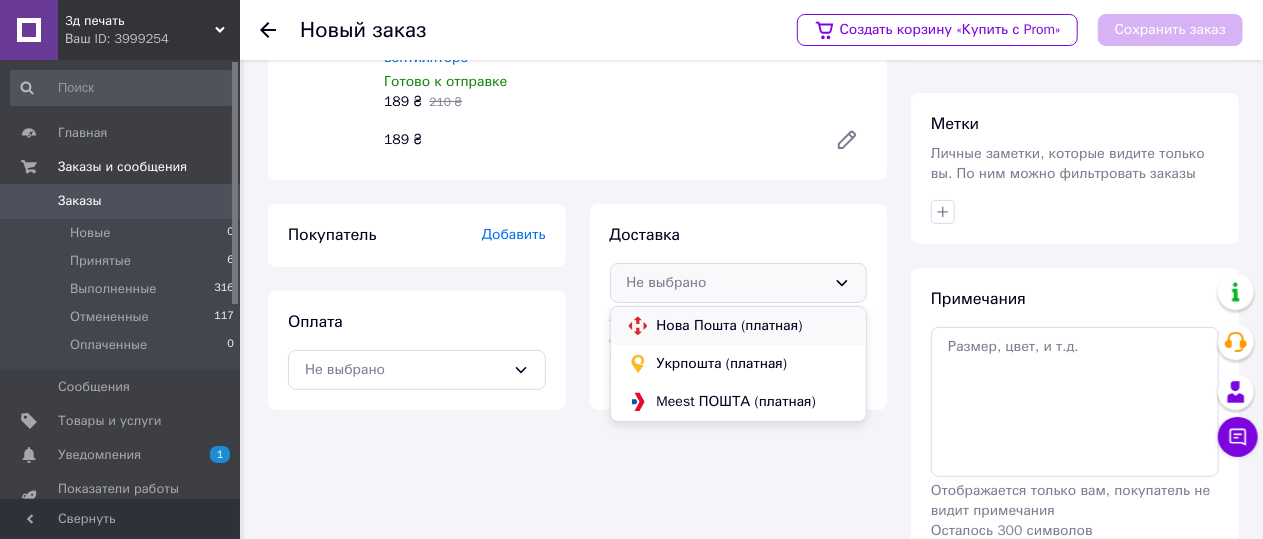 click on "Нова Пошта (платная)" at bounding box center (754, 326) 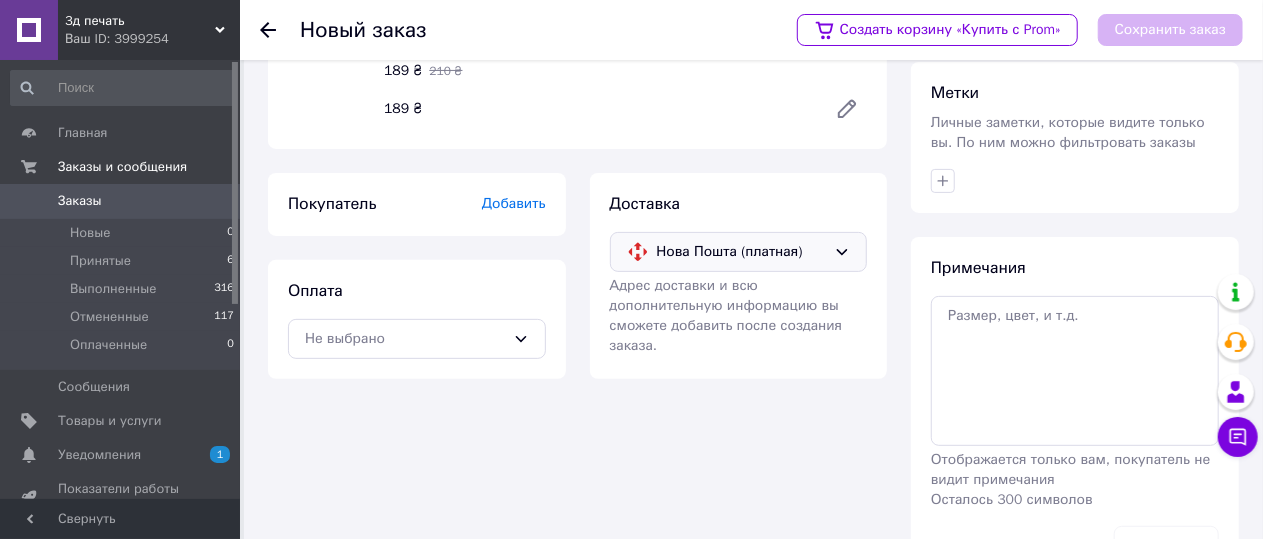 scroll, scrollTop: 183, scrollLeft: 0, axis: vertical 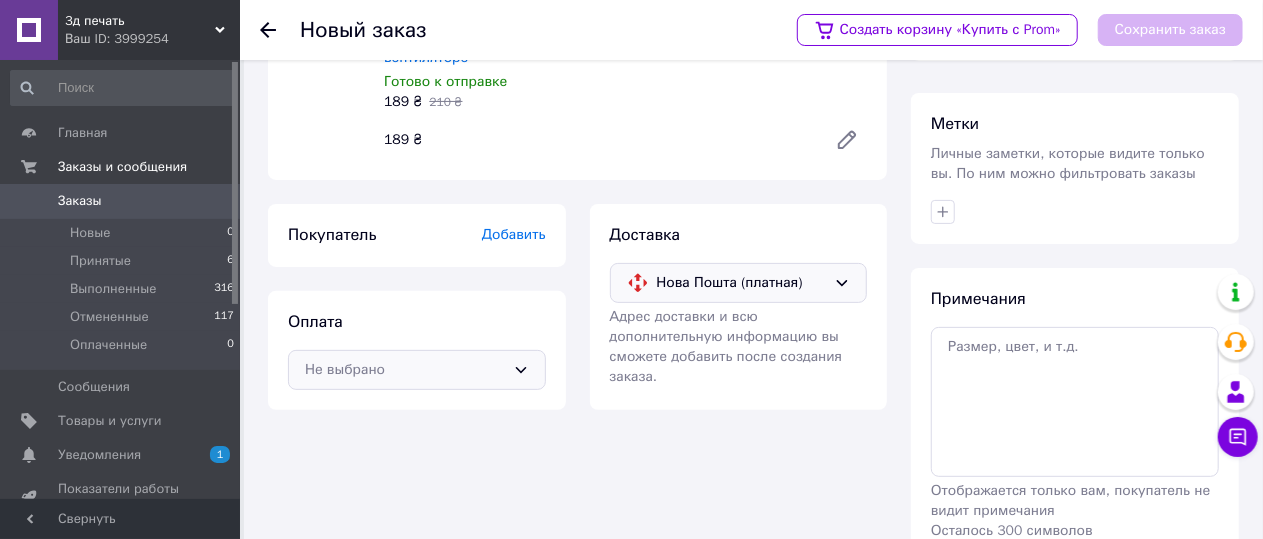 click 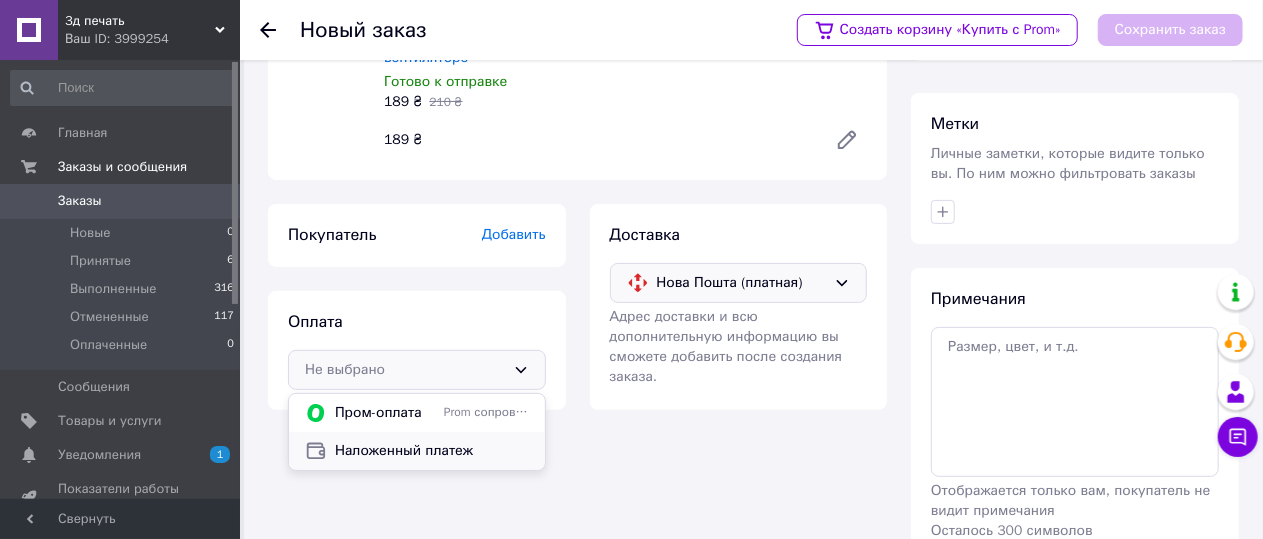 click on "Наложенный платеж" at bounding box center [432, 451] 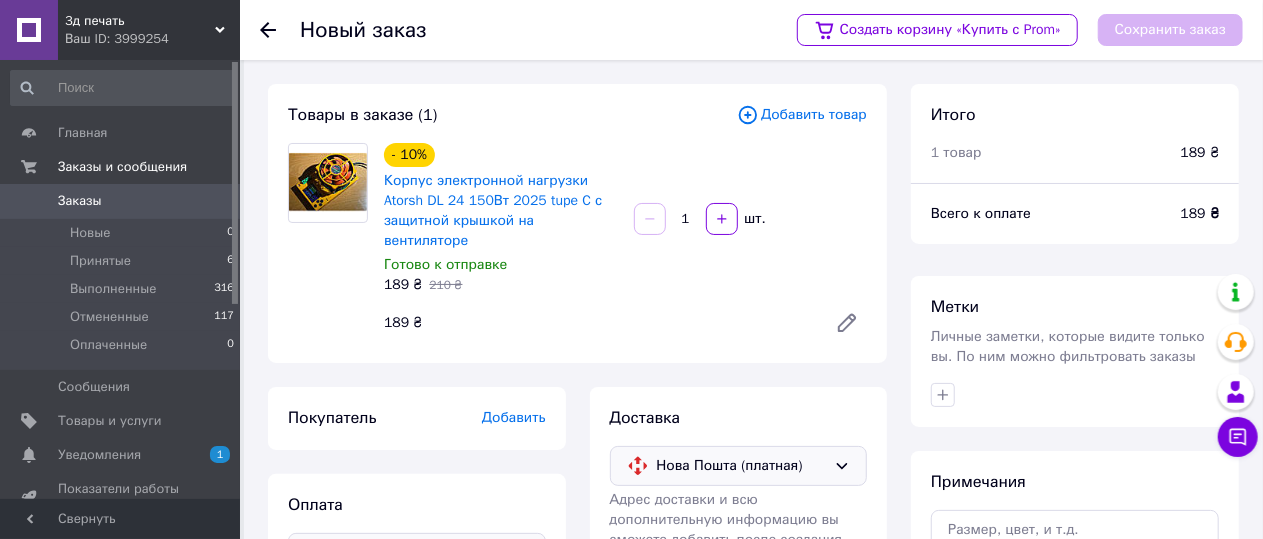 scroll, scrollTop: 200, scrollLeft: 0, axis: vertical 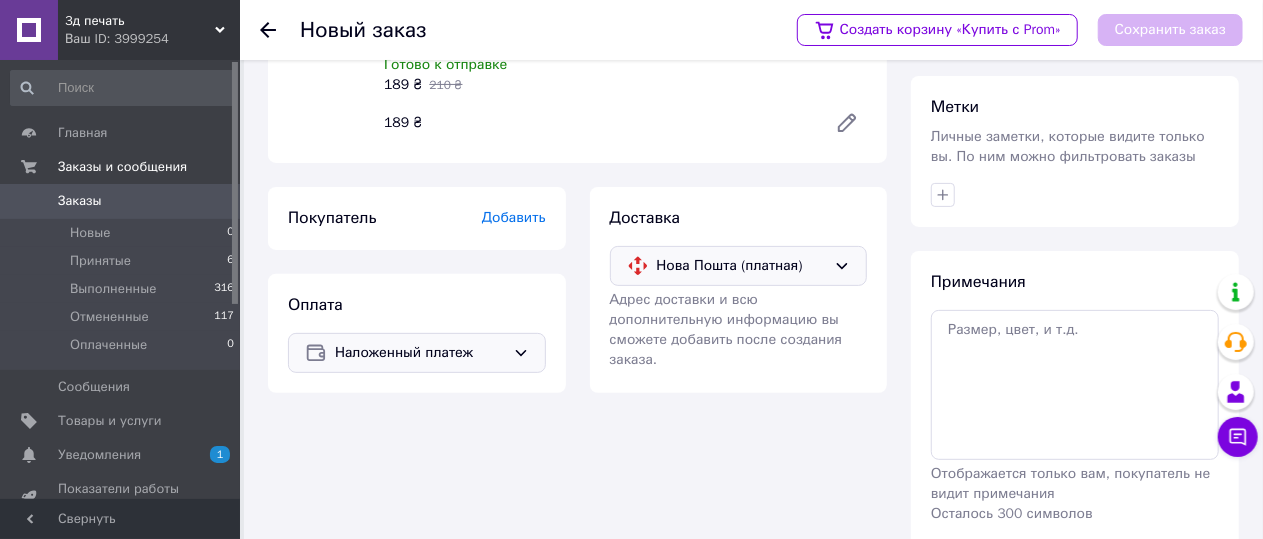 click on "Добавить" at bounding box center [514, 217] 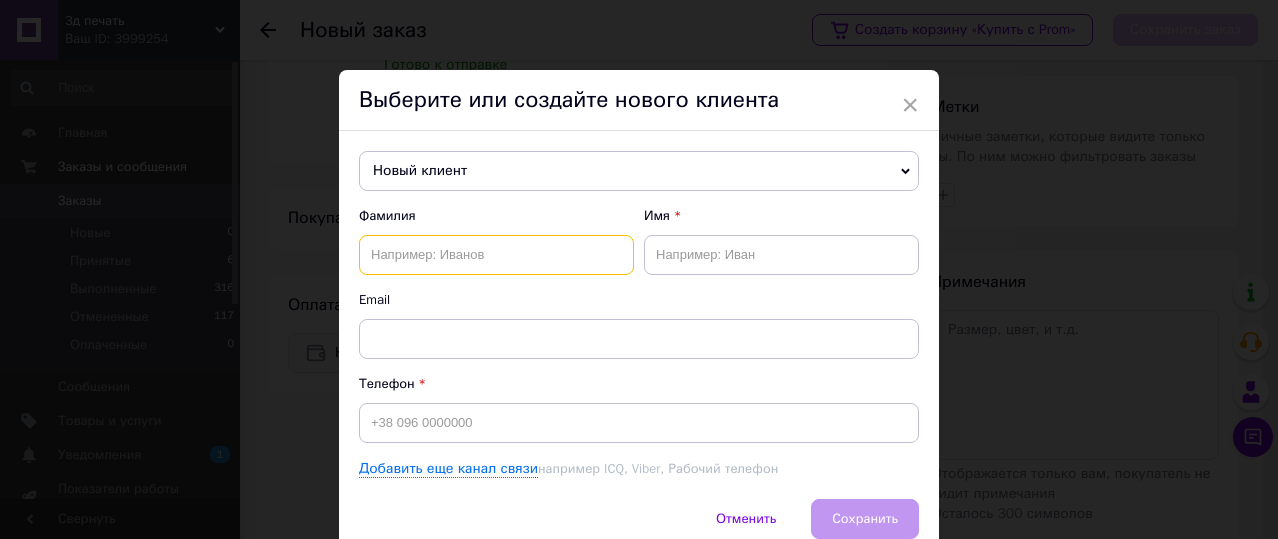 click at bounding box center (496, 255) 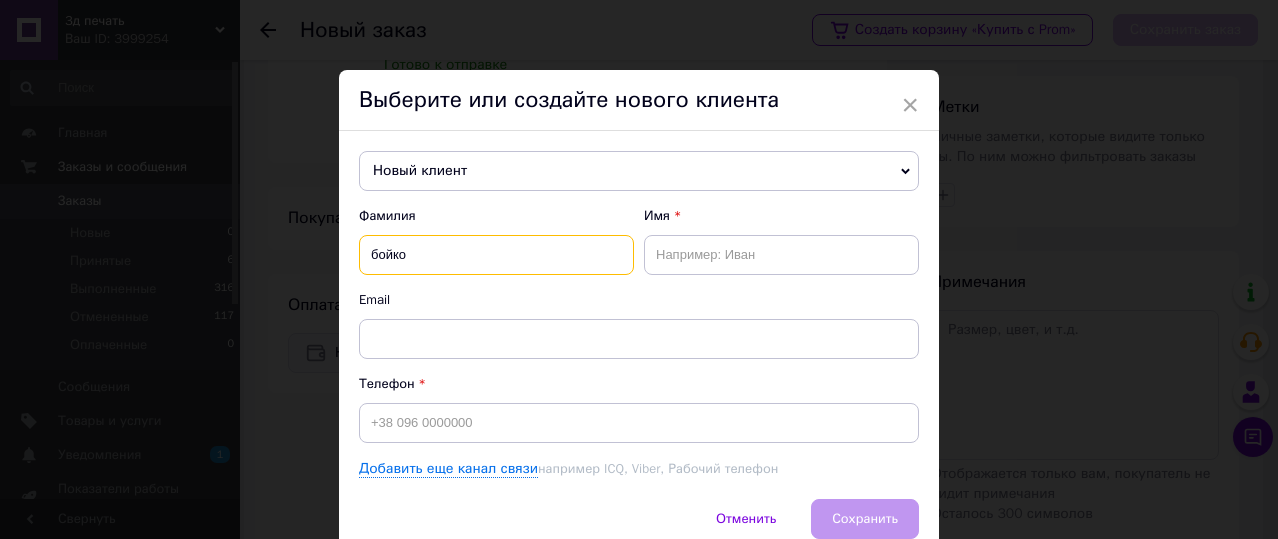 type on "бойко" 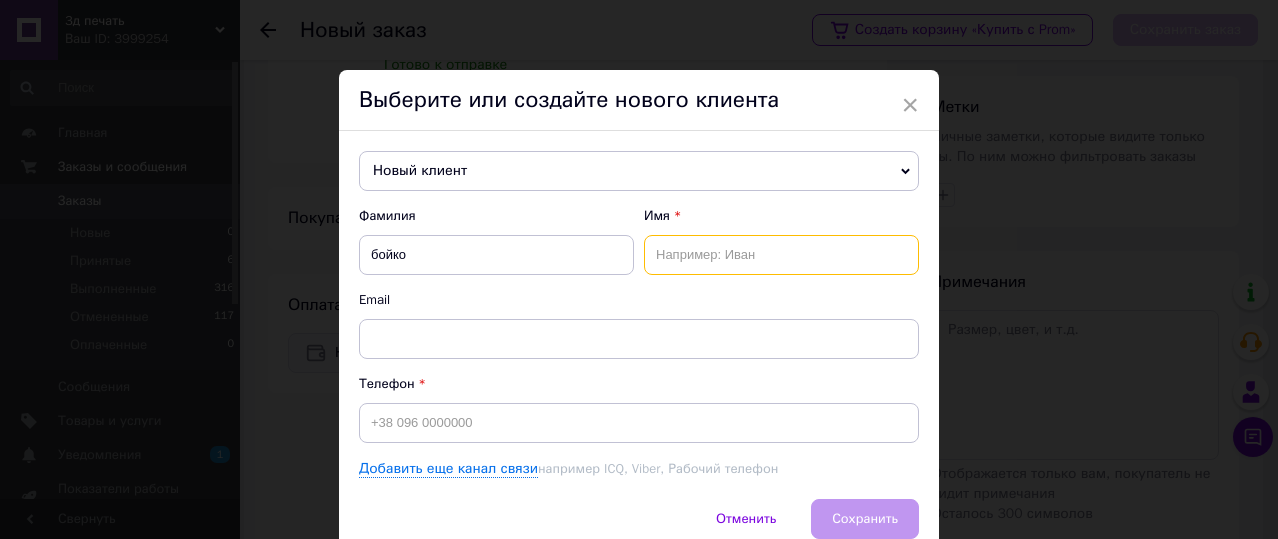 click at bounding box center [781, 255] 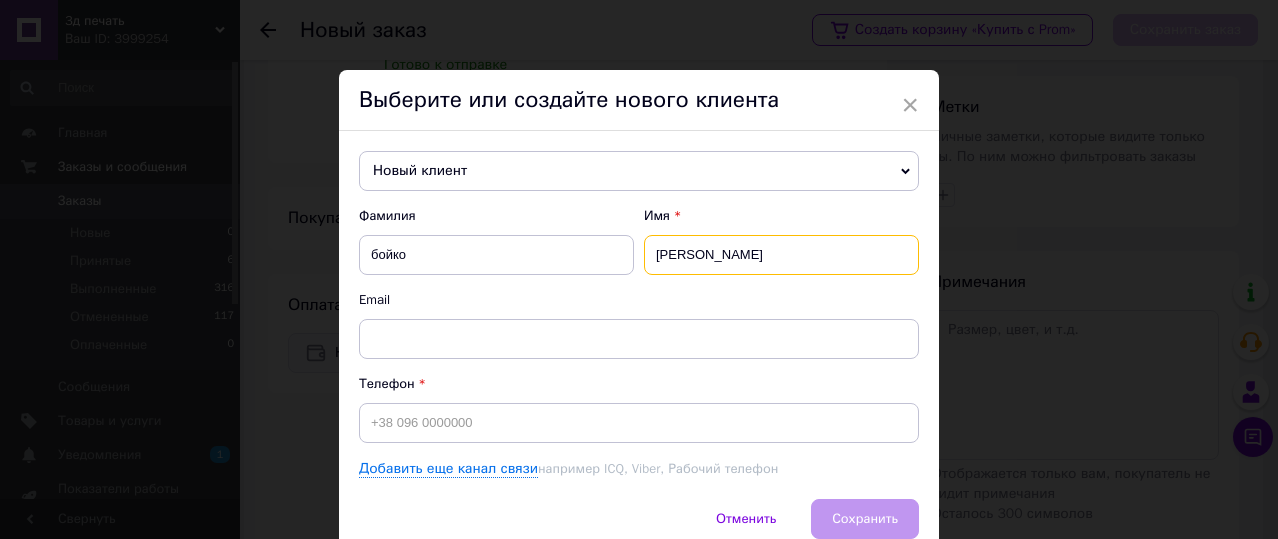 type on "[PERSON_NAME]" 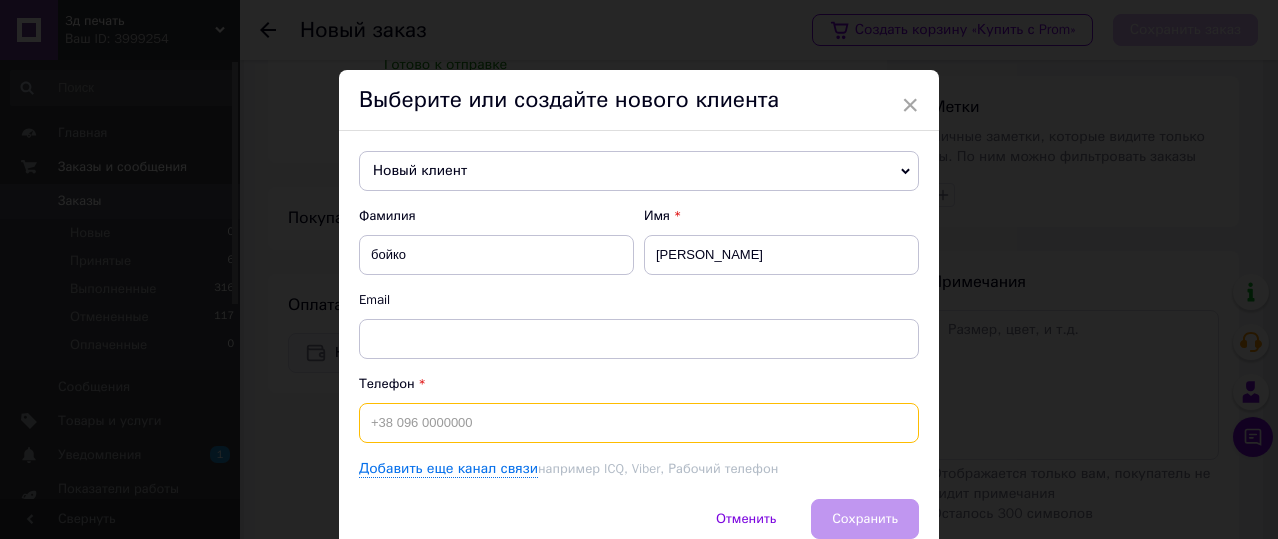 click at bounding box center (639, 423) 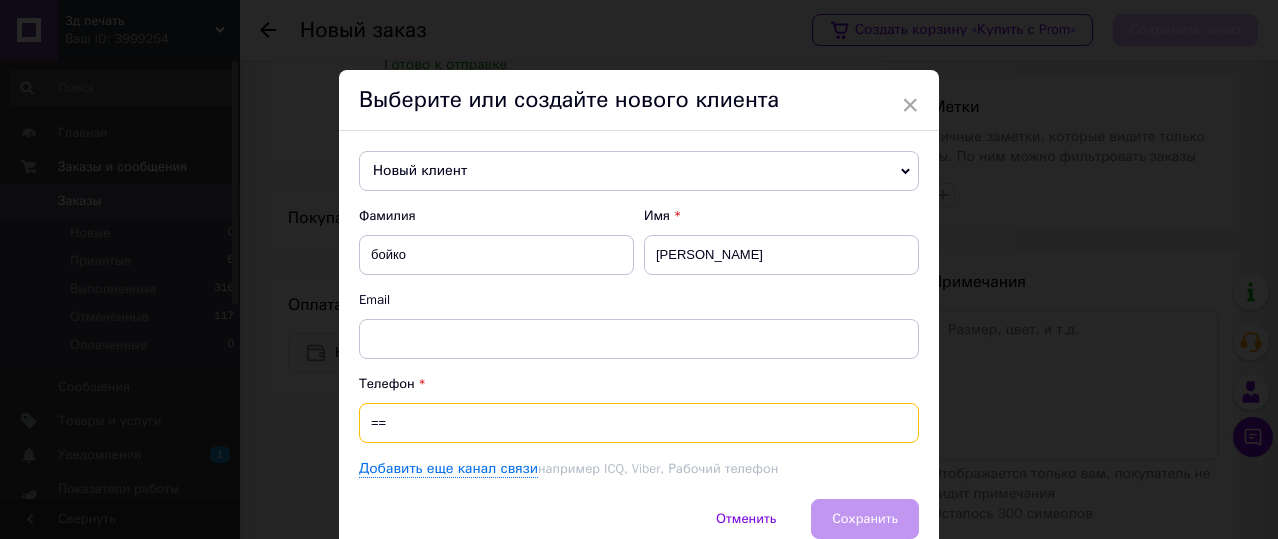 type on "=" 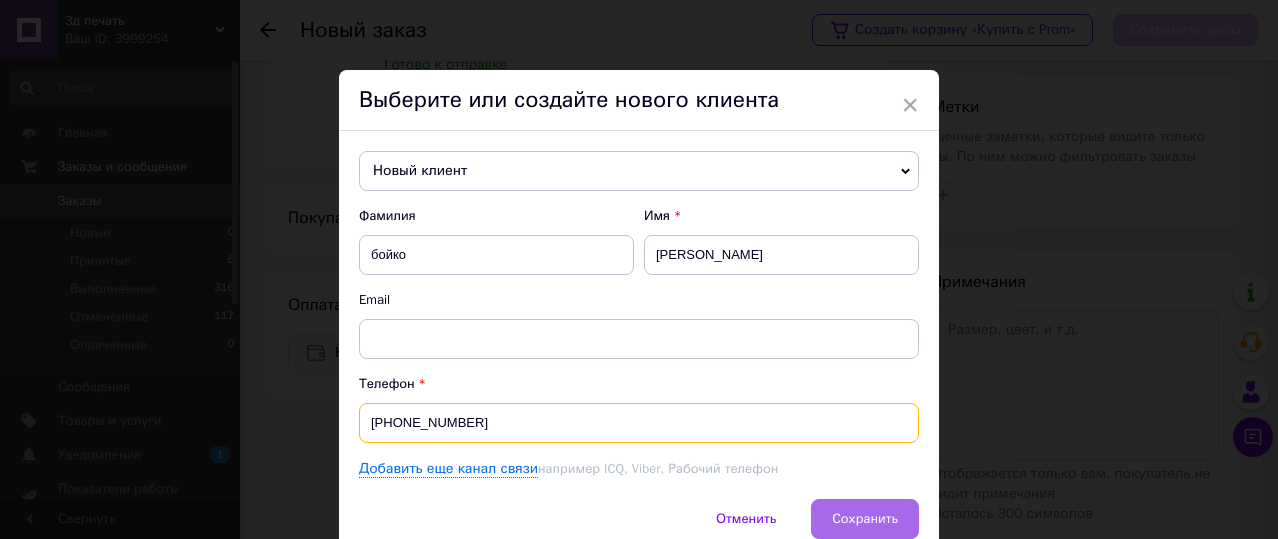 type on "[PHONE_NUMBER]" 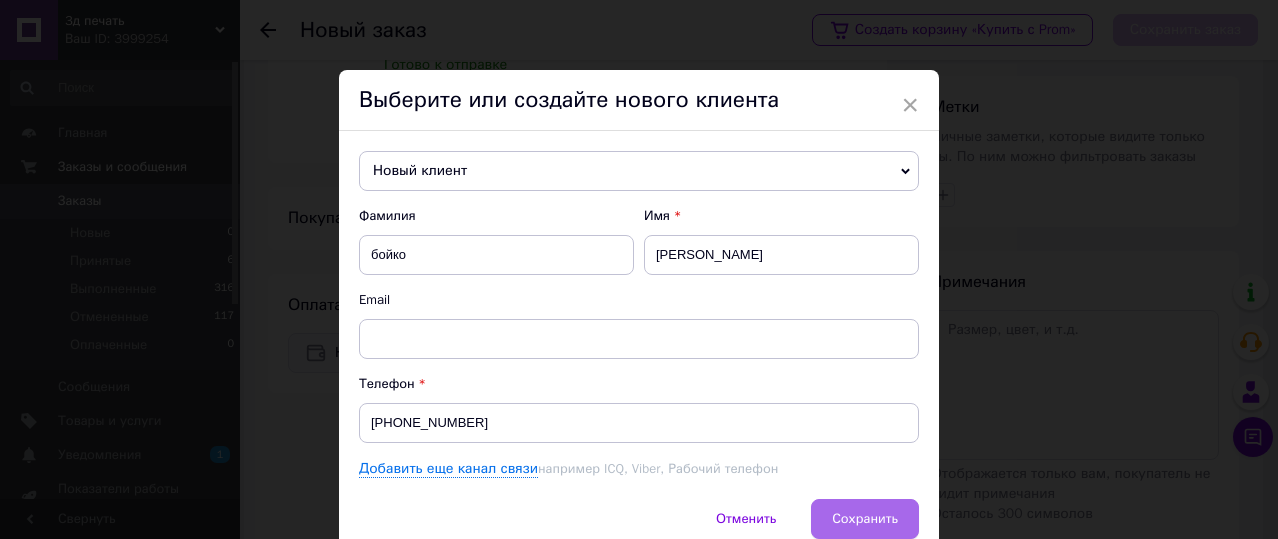click on "Сохранить" at bounding box center (865, 518) 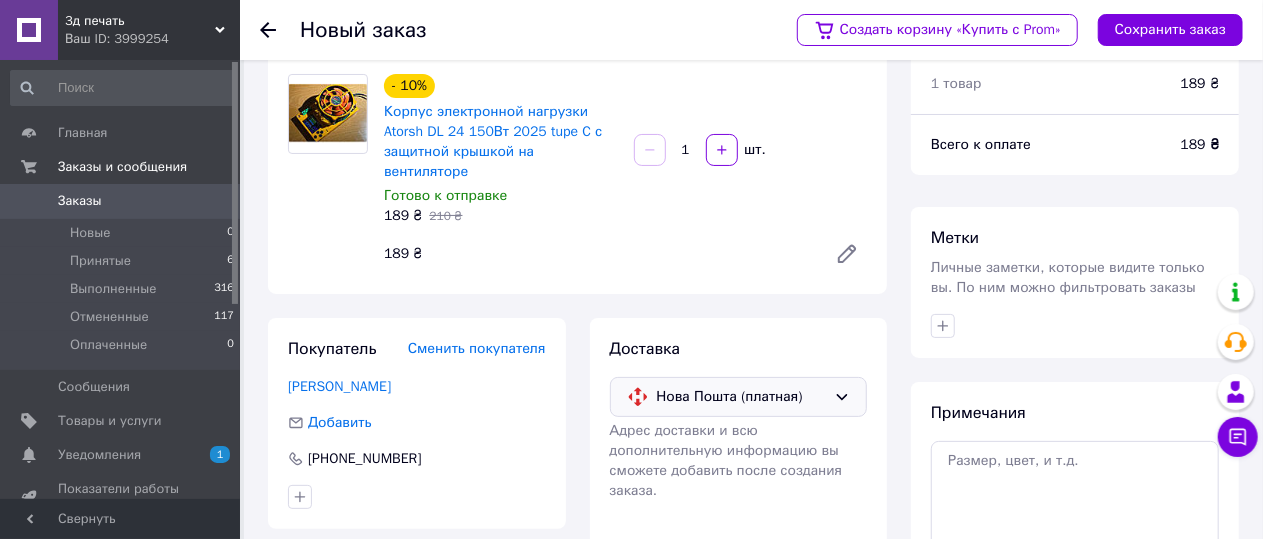 scroll, scrollTop: 0, scrollLeft: 0, axis: both 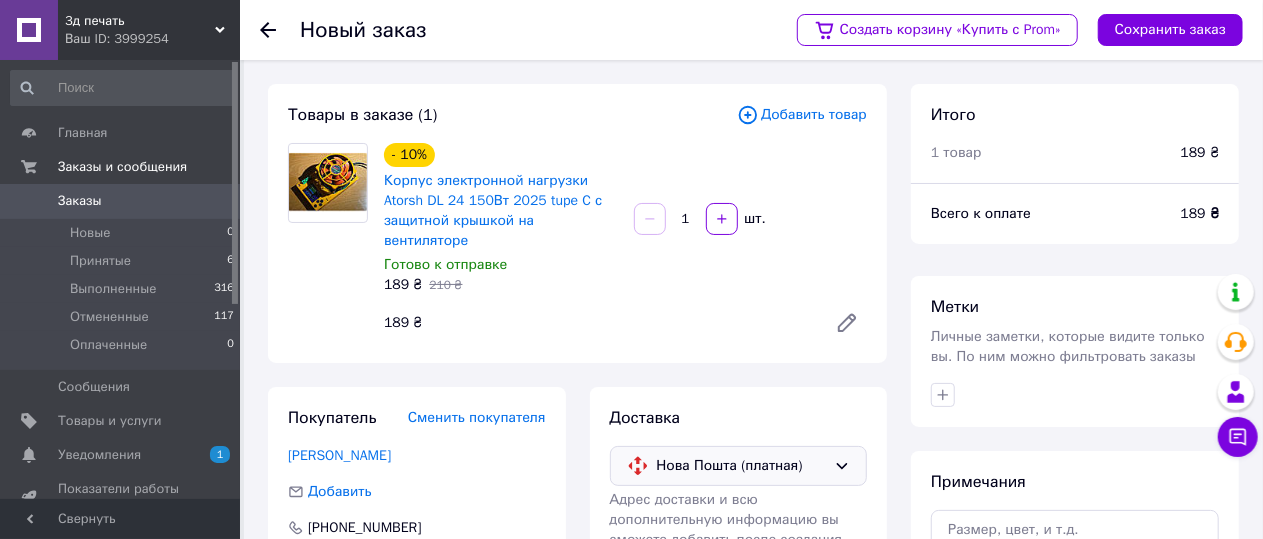 click 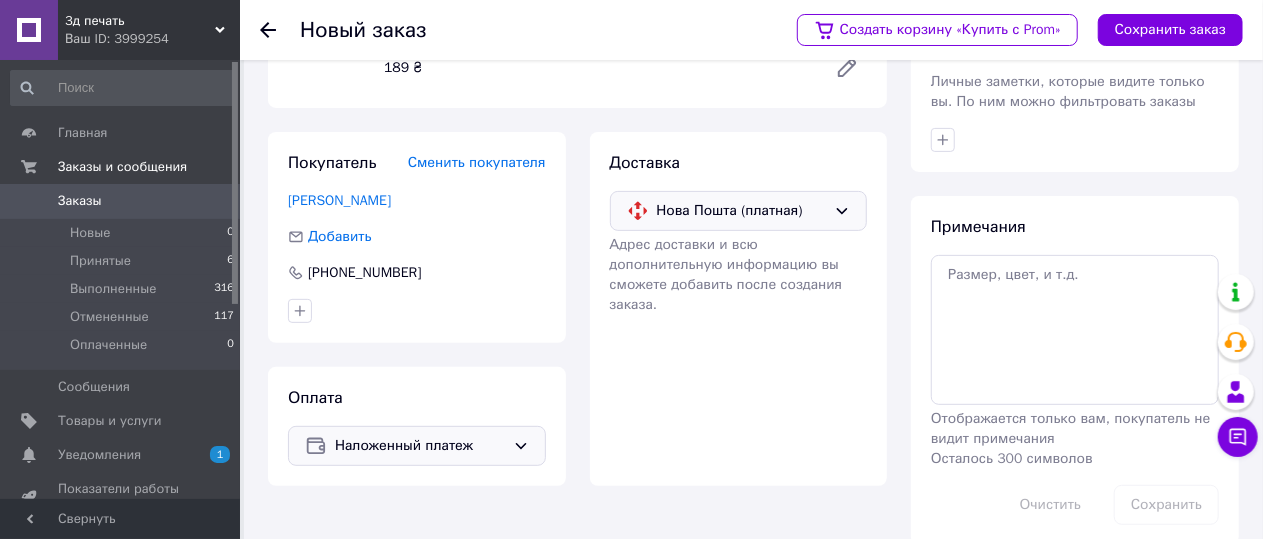 scroll, scrollTop: 283, scrollLeft: 0, axis: vertical 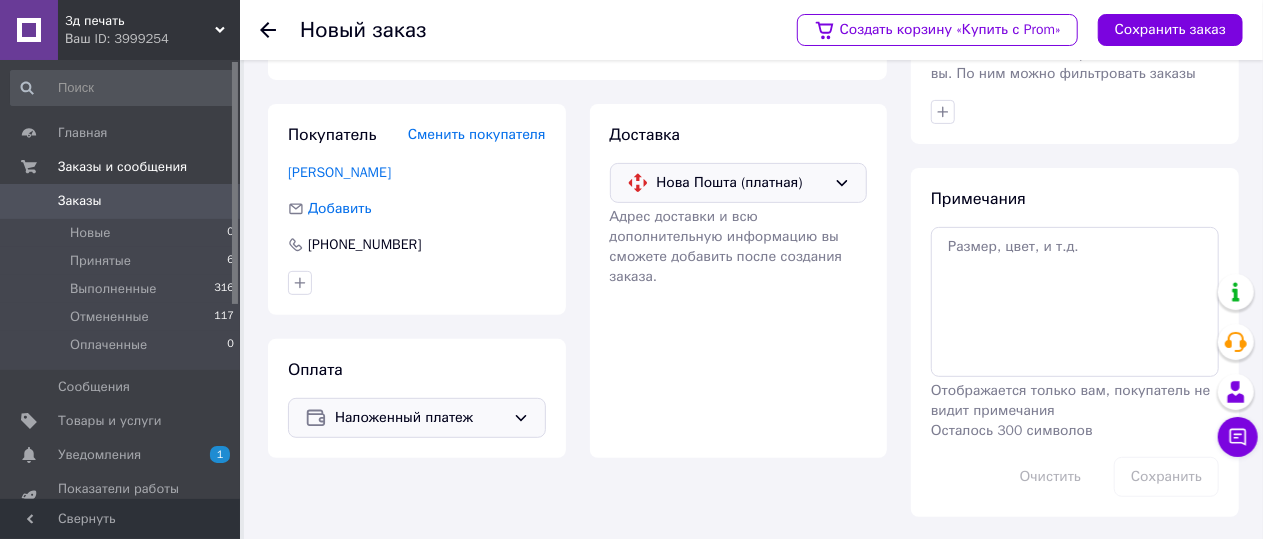 click 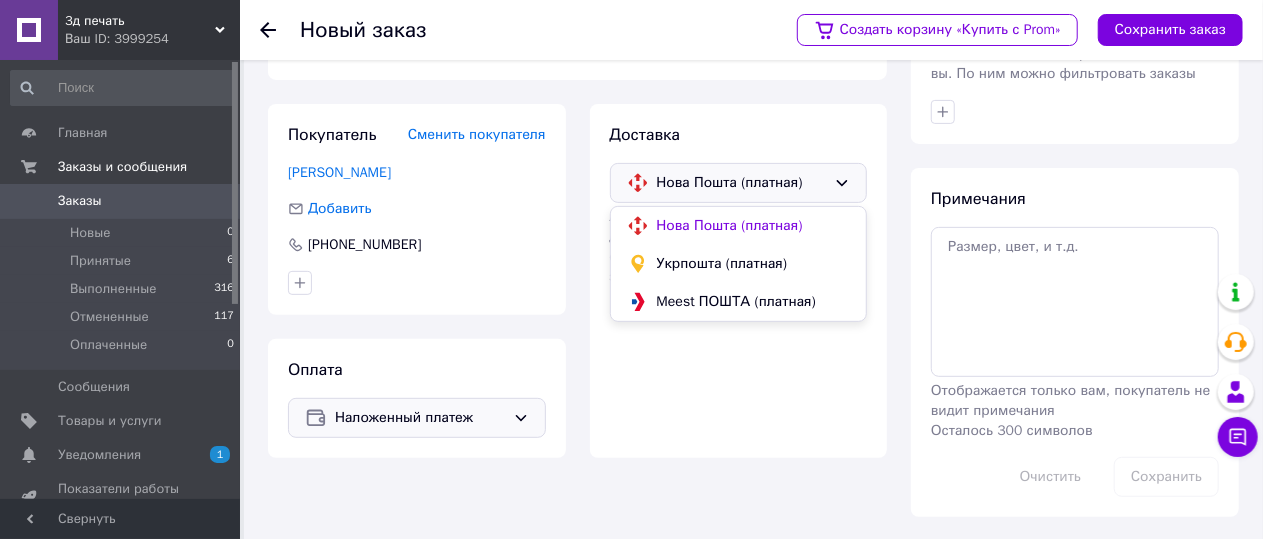 click 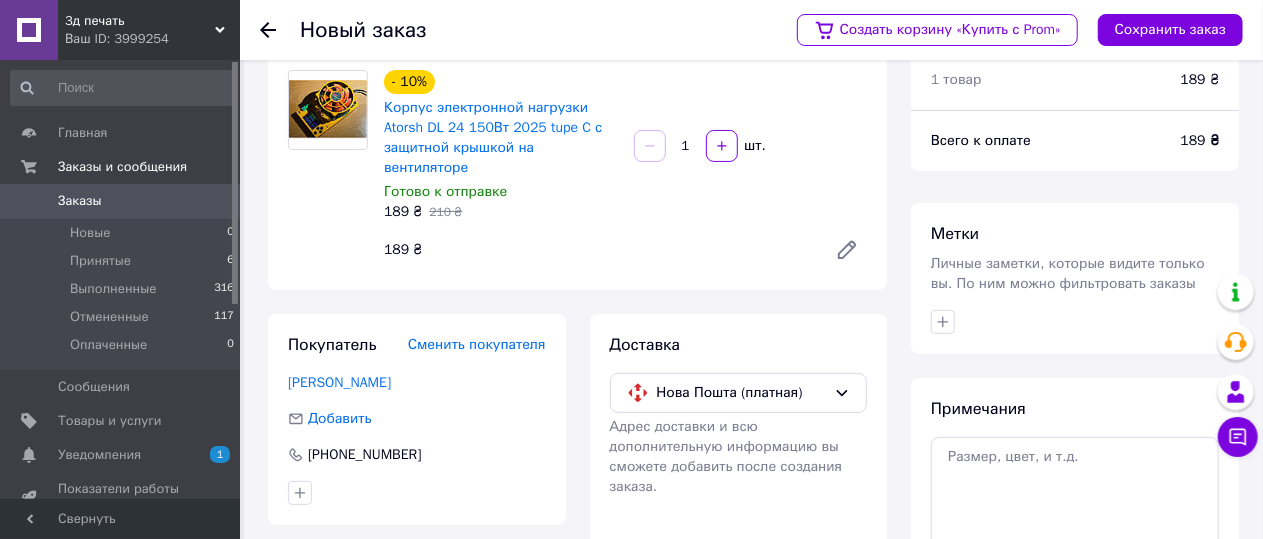 scroll, scrollTop: 283, scrollLeft: 0, axis: vertical 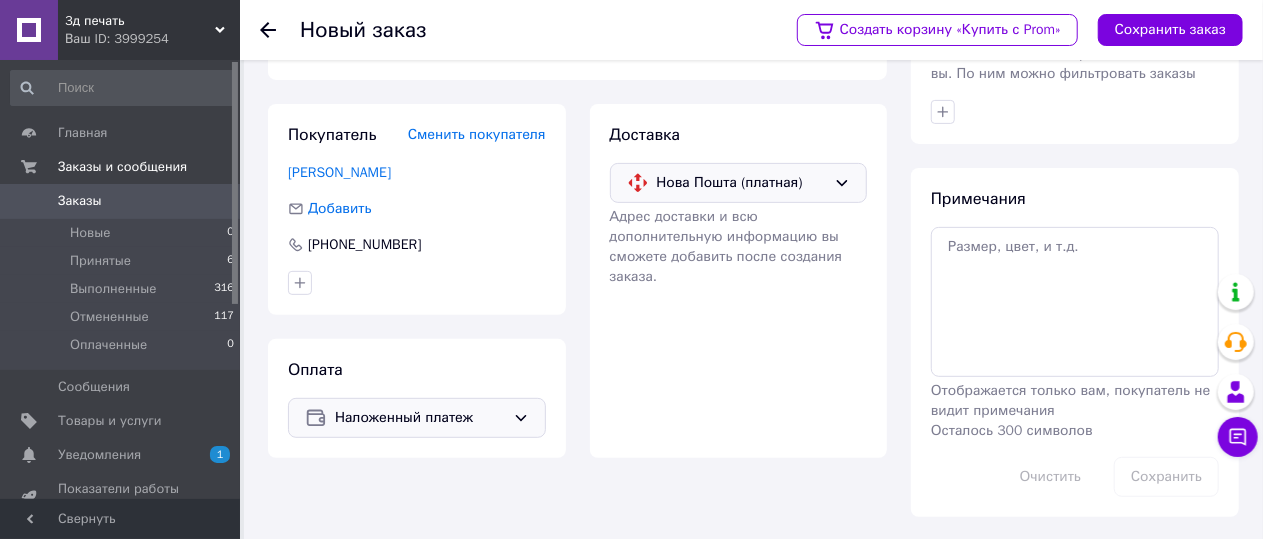 click 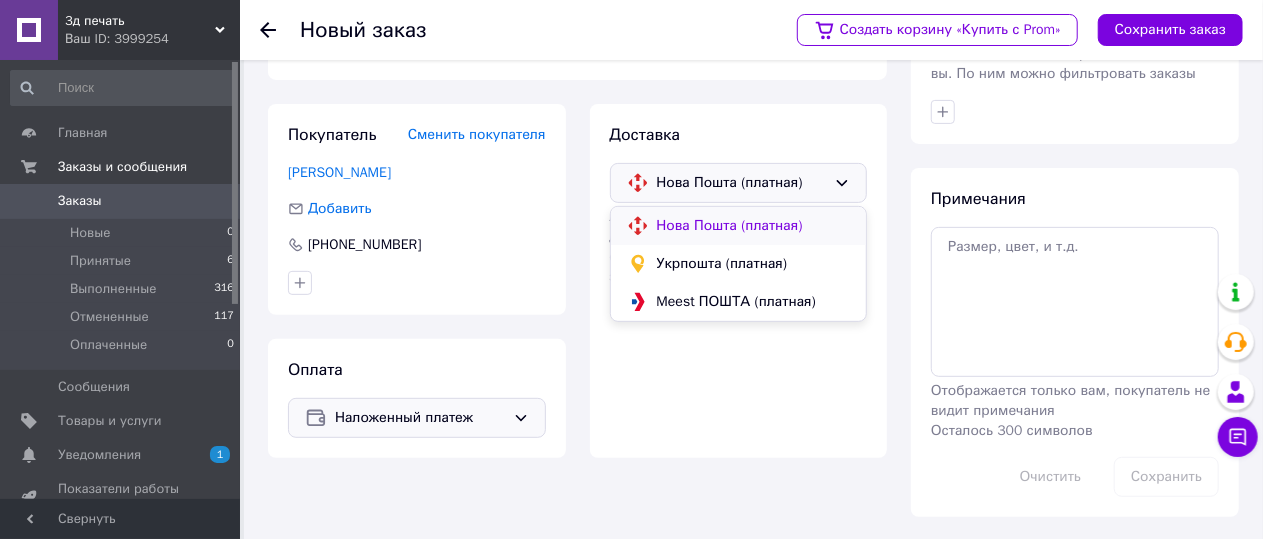click on "Нова Пошта (платная)" at bounding box center [754, 226] 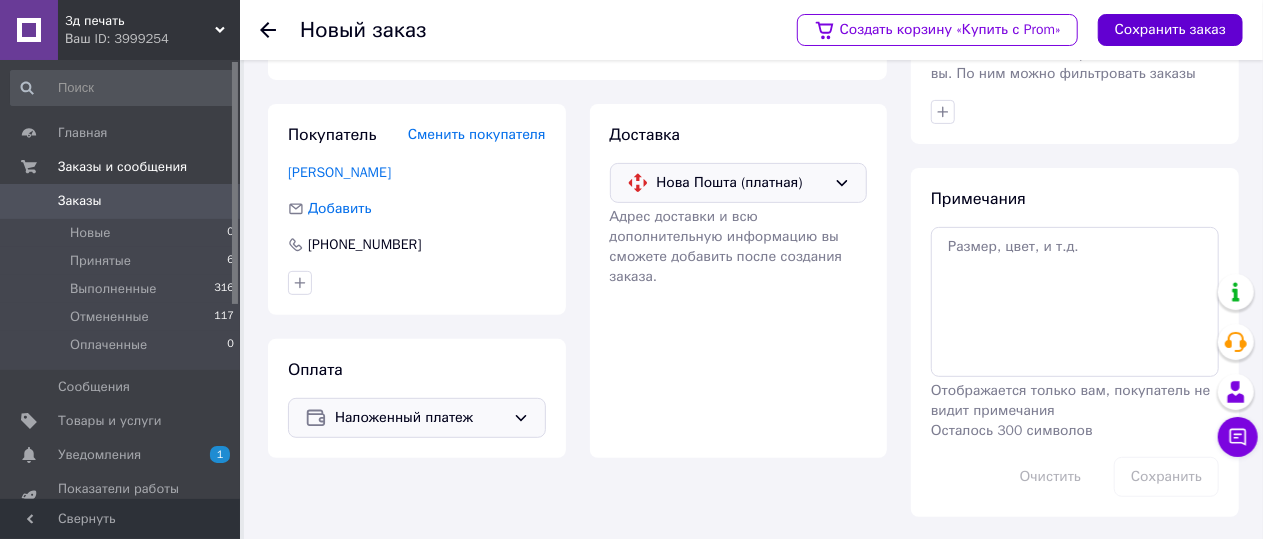click on "Сохранить заказ" at bounding box center (1170, 30) 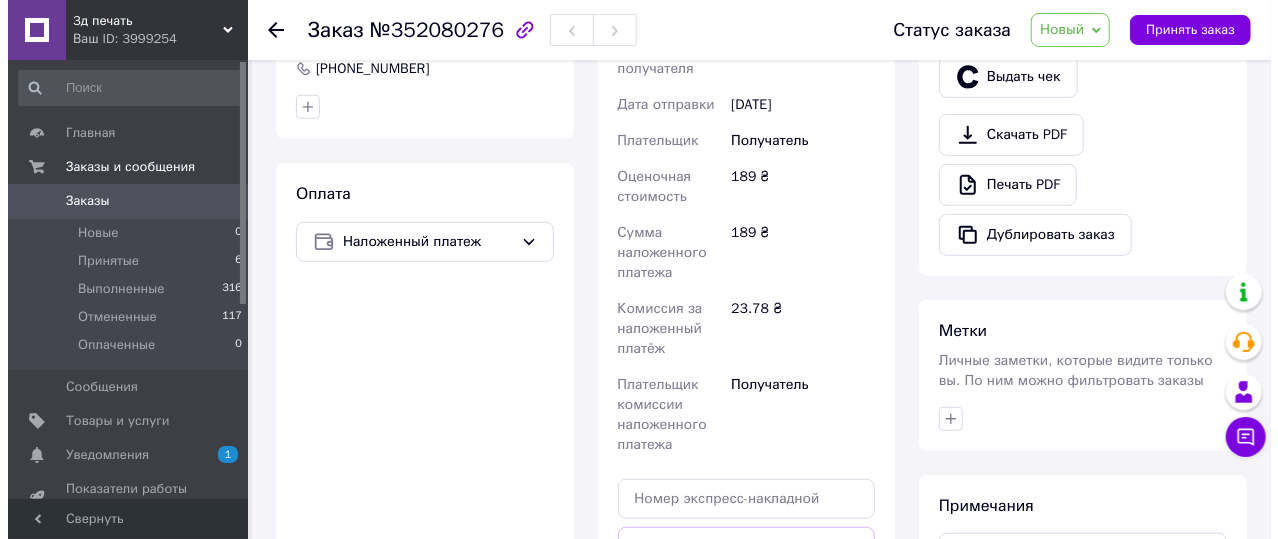 scroll, scrollTop: 383, scrollLeft: 0, axis: vertical 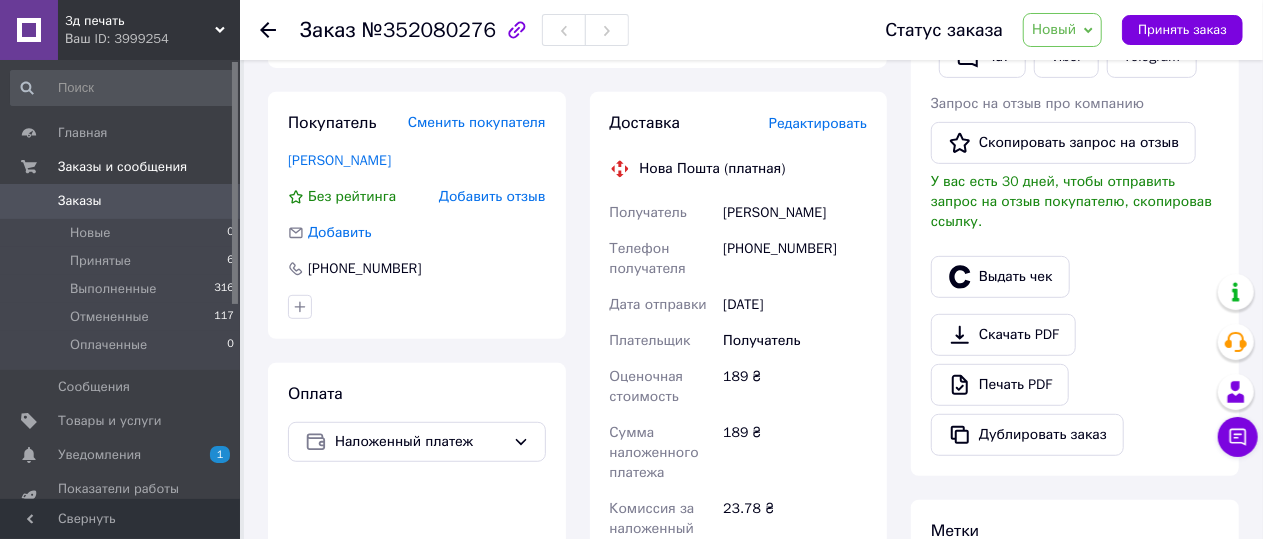 click on "Редактировать" at bounding box center [818, 123] 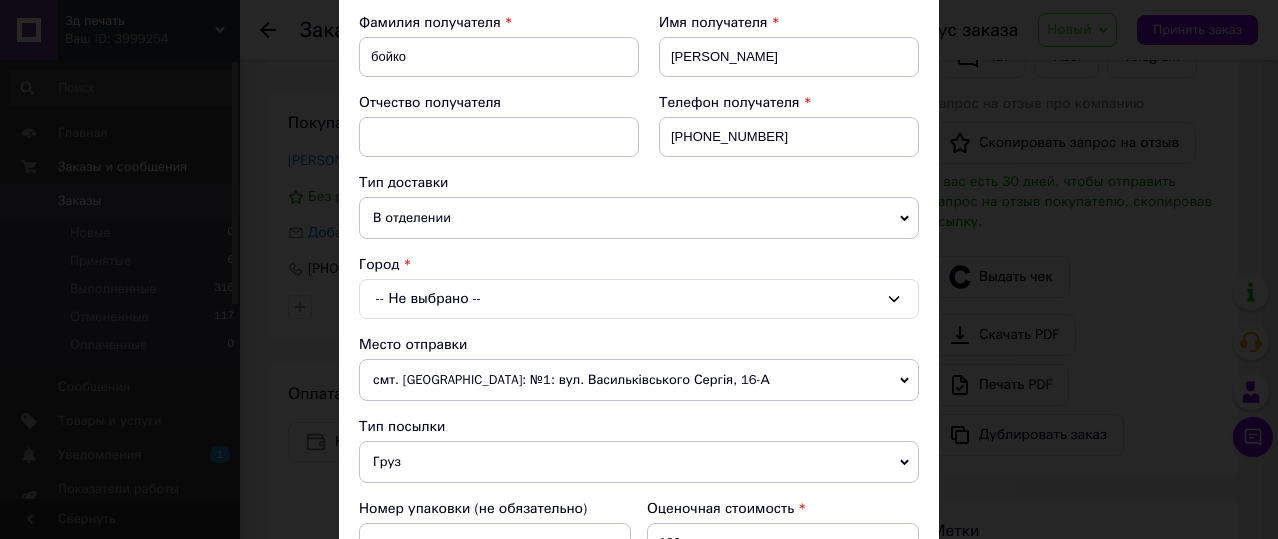 scroll, scrollTop: 400, scrollLeft: 0, axis: vertical 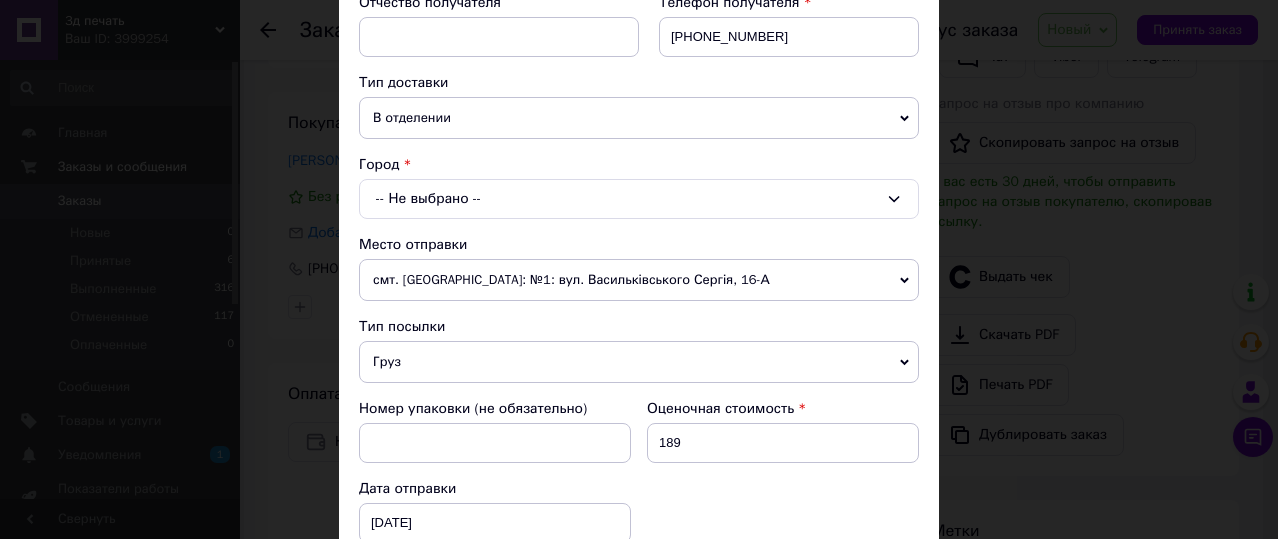 click on "-- Не выбрано --" at bounding box center (639, 199) 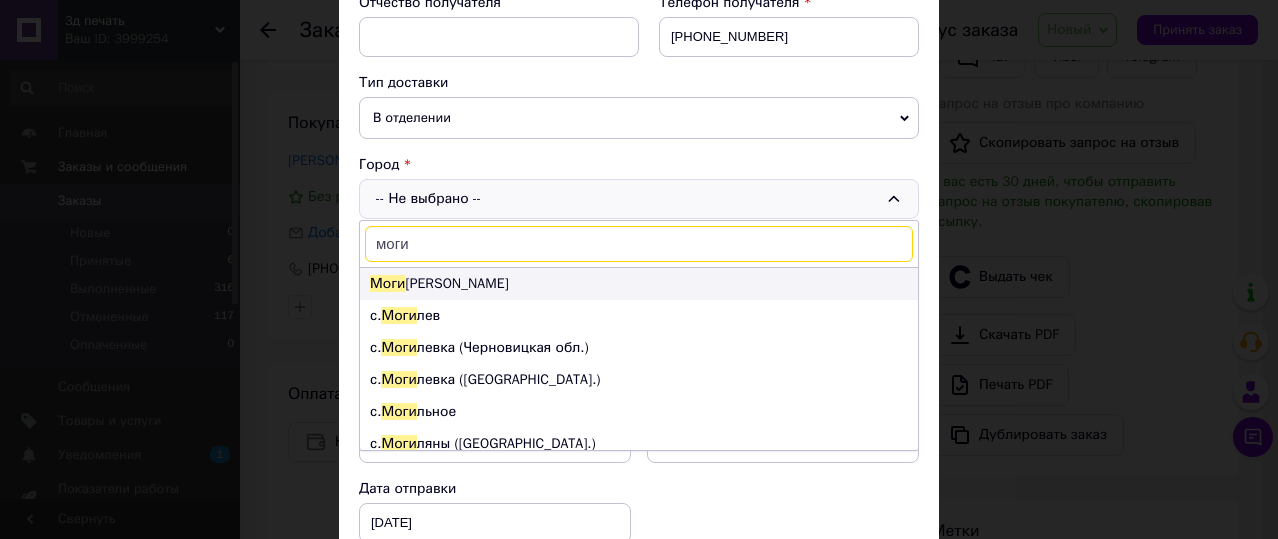 type on "моги" 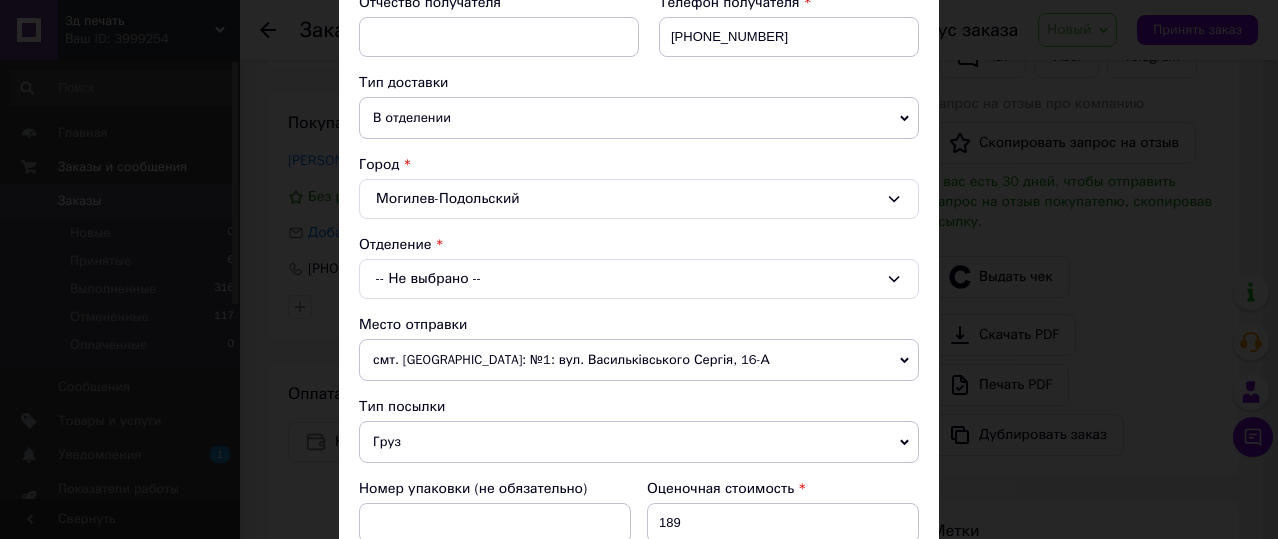 click on "-- Не выбрано --" at bounding box center (639, 279) 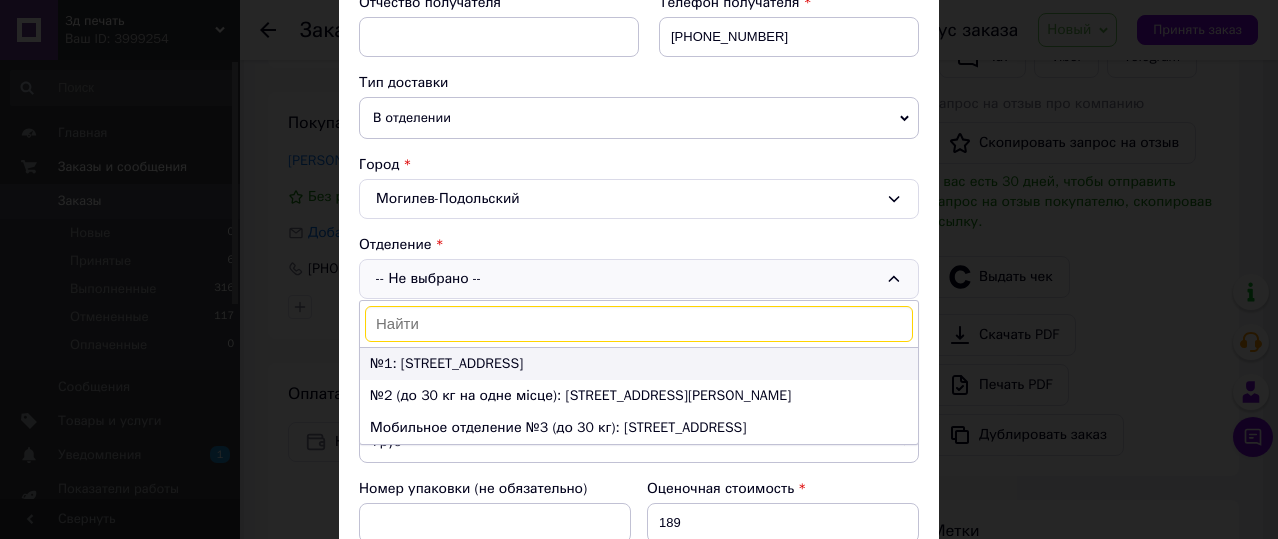 click on "№1: [STREET_ADDRESS]" at bounding box center [639, 364] 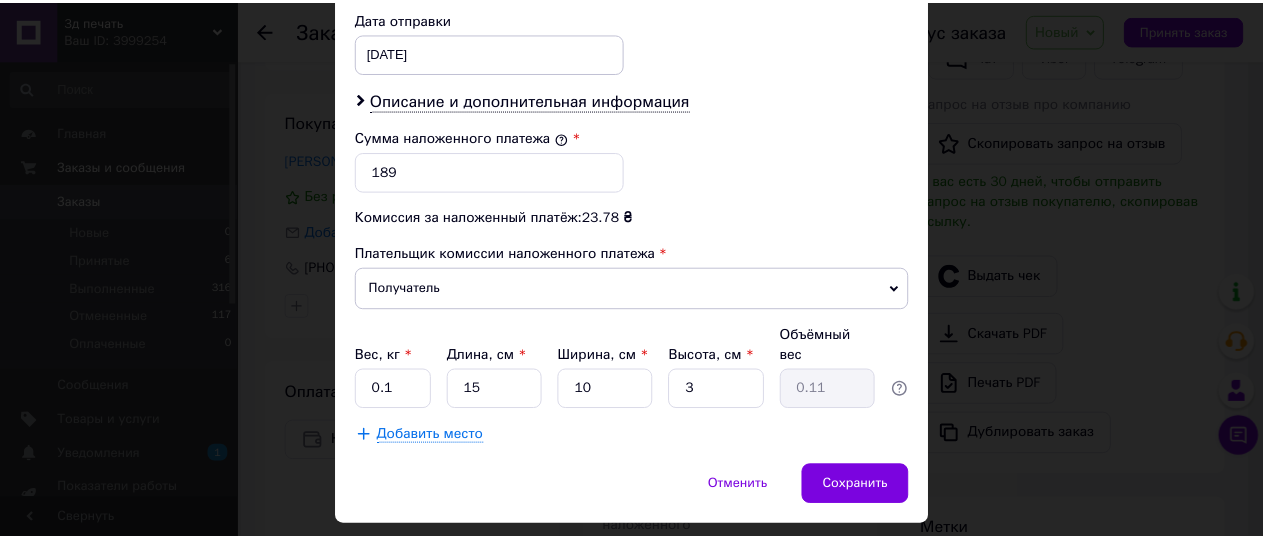 scroll, scrollTop: 976, scrollLeft: 0, axis: vertical 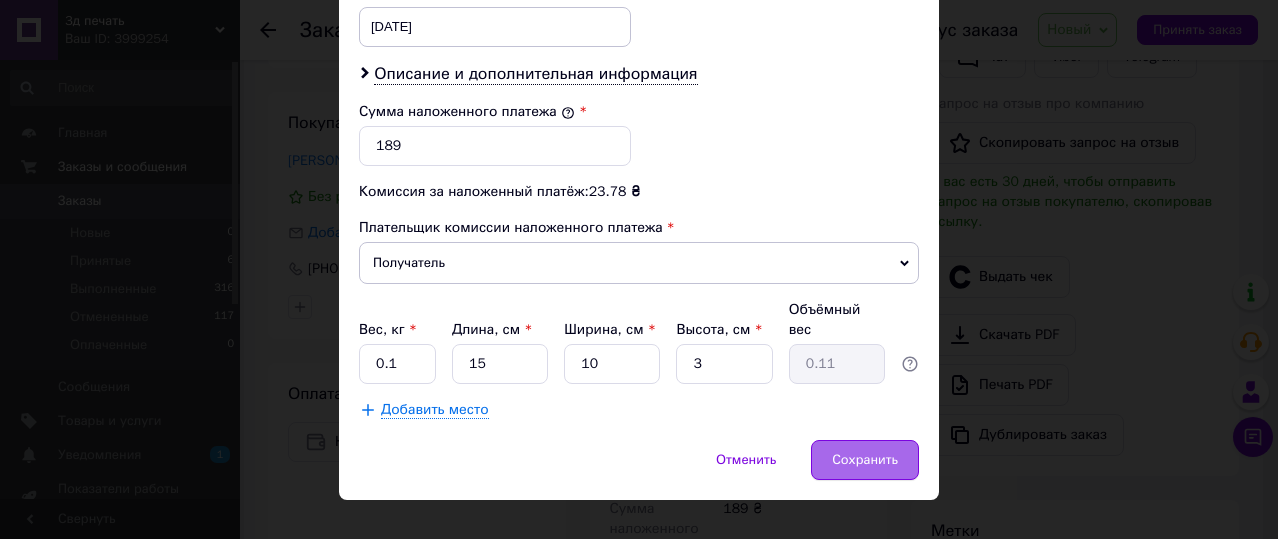 click on "Сохранить" at bounding box center [865, 460] 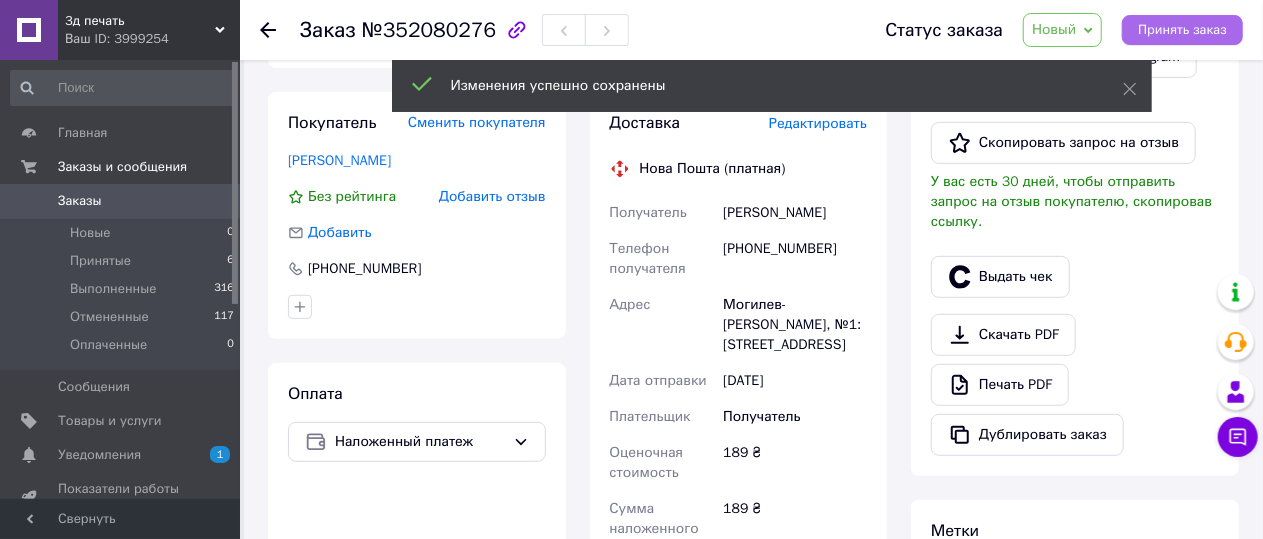click on "Принять заказ" at bounding box center (1182, 30) 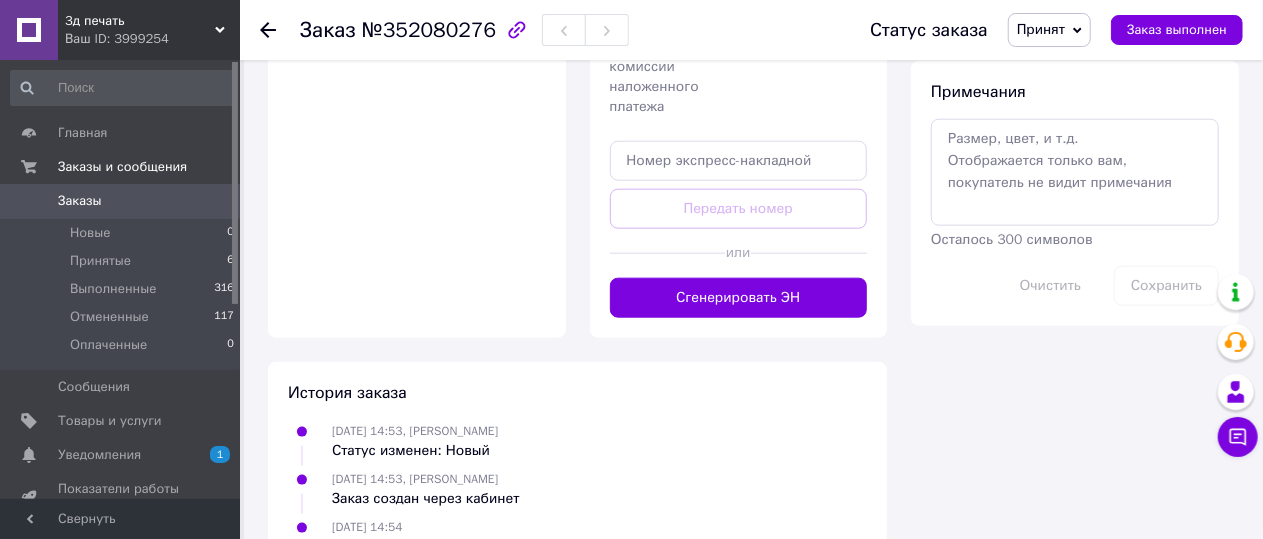 scroll, scrollTop: 1083, scrollLeft: 0, axis: vertical 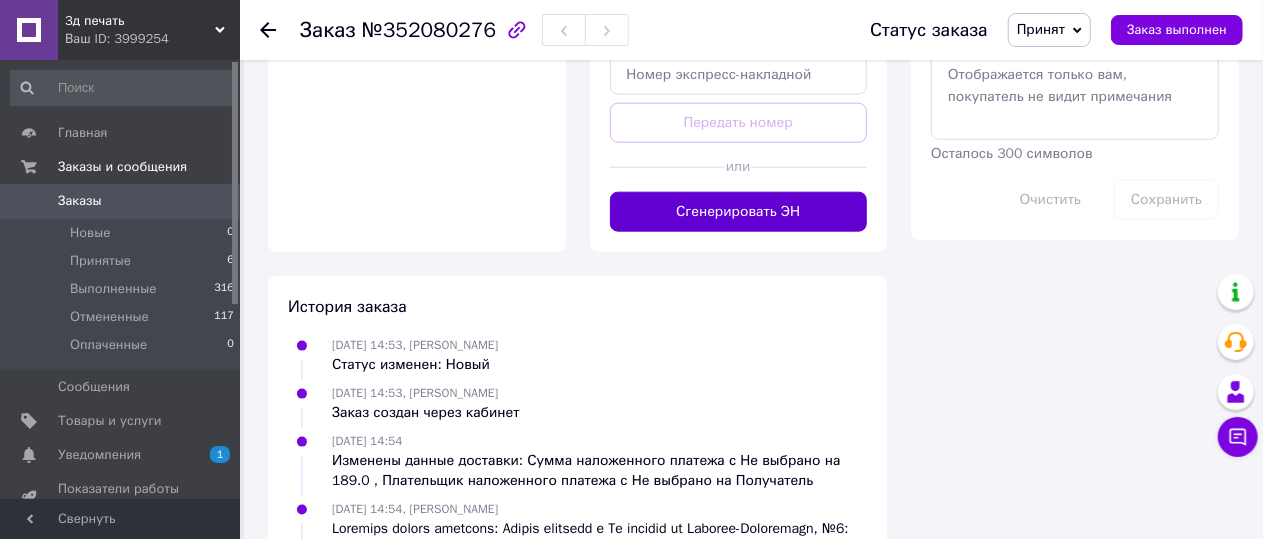 click on "Сгенерировать ЭН" at bounding box center [739, 212] 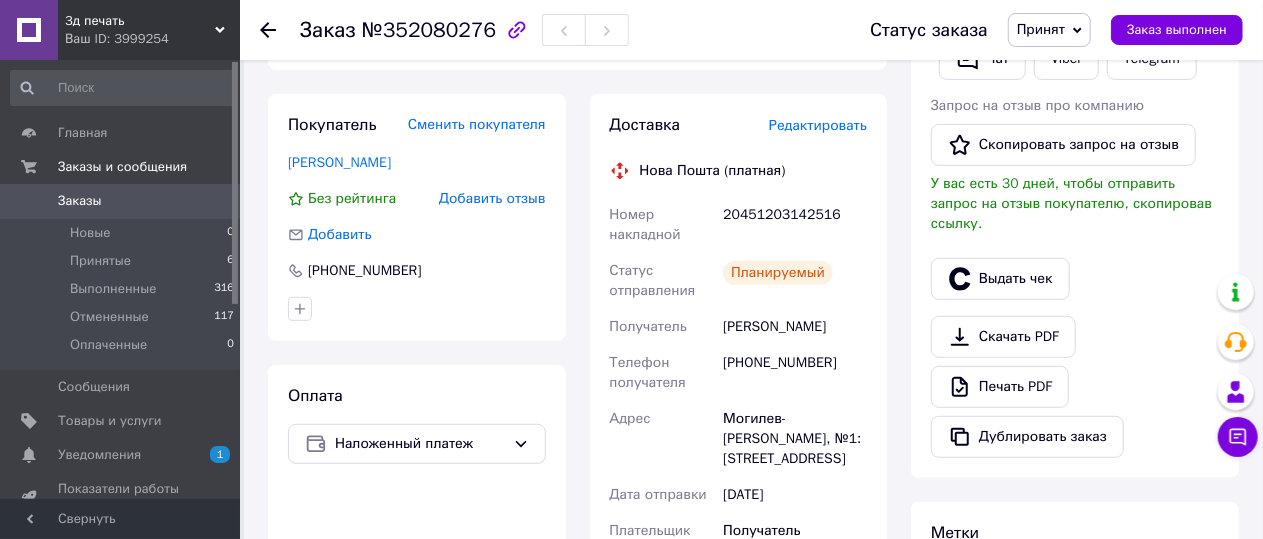 scroll, scrollTop: 283, scrollLeft: 0, axis: vertical 